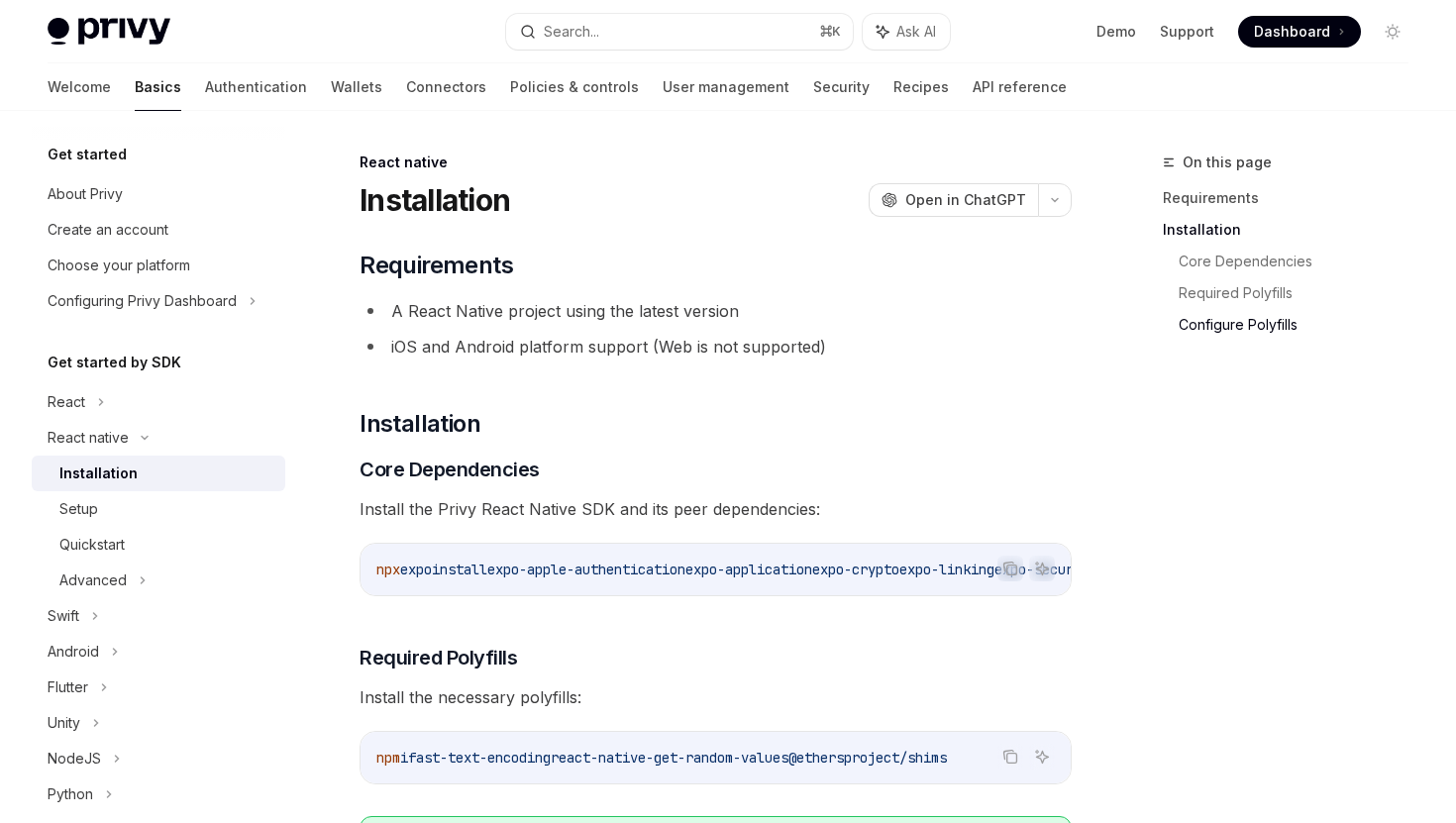 scroll, scrollTop: 962, scrollLeft: 0, axis: vertical 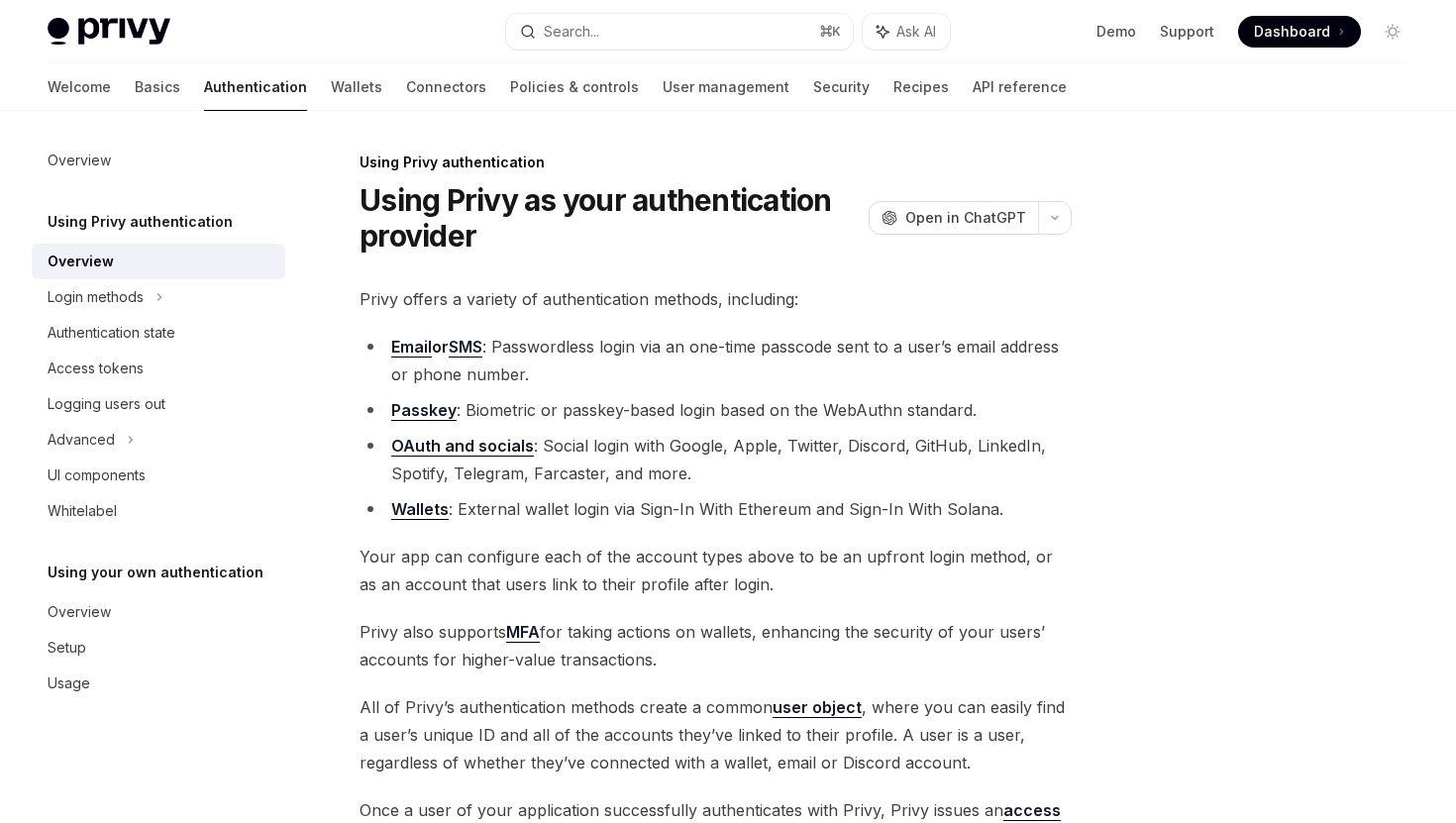click on "Privy offers a variety of authentication methods, including:" at bounding box center (715, 299) 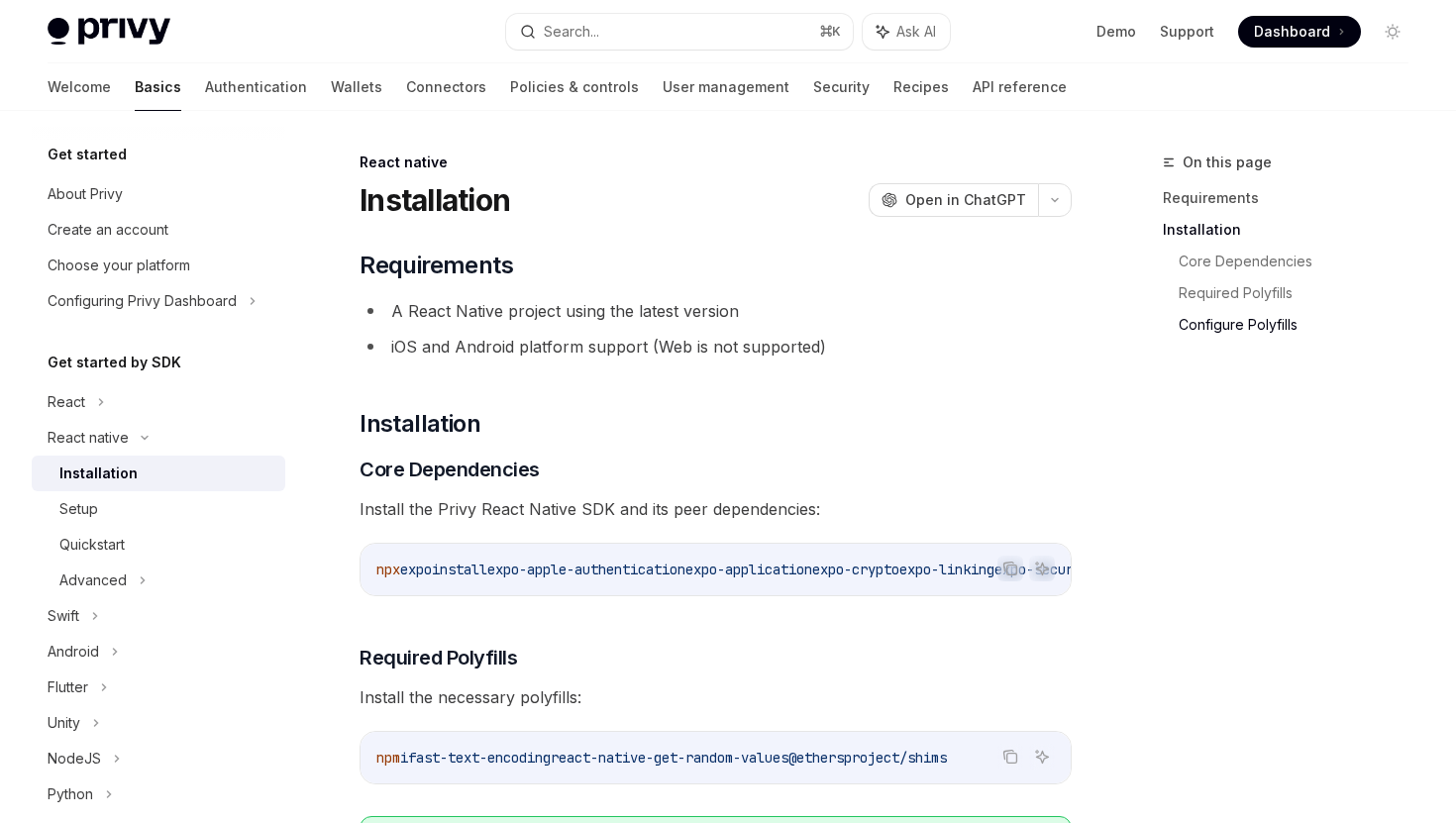 scroll, scrollTop: 962, scrollLeft: 0, axis: vertical 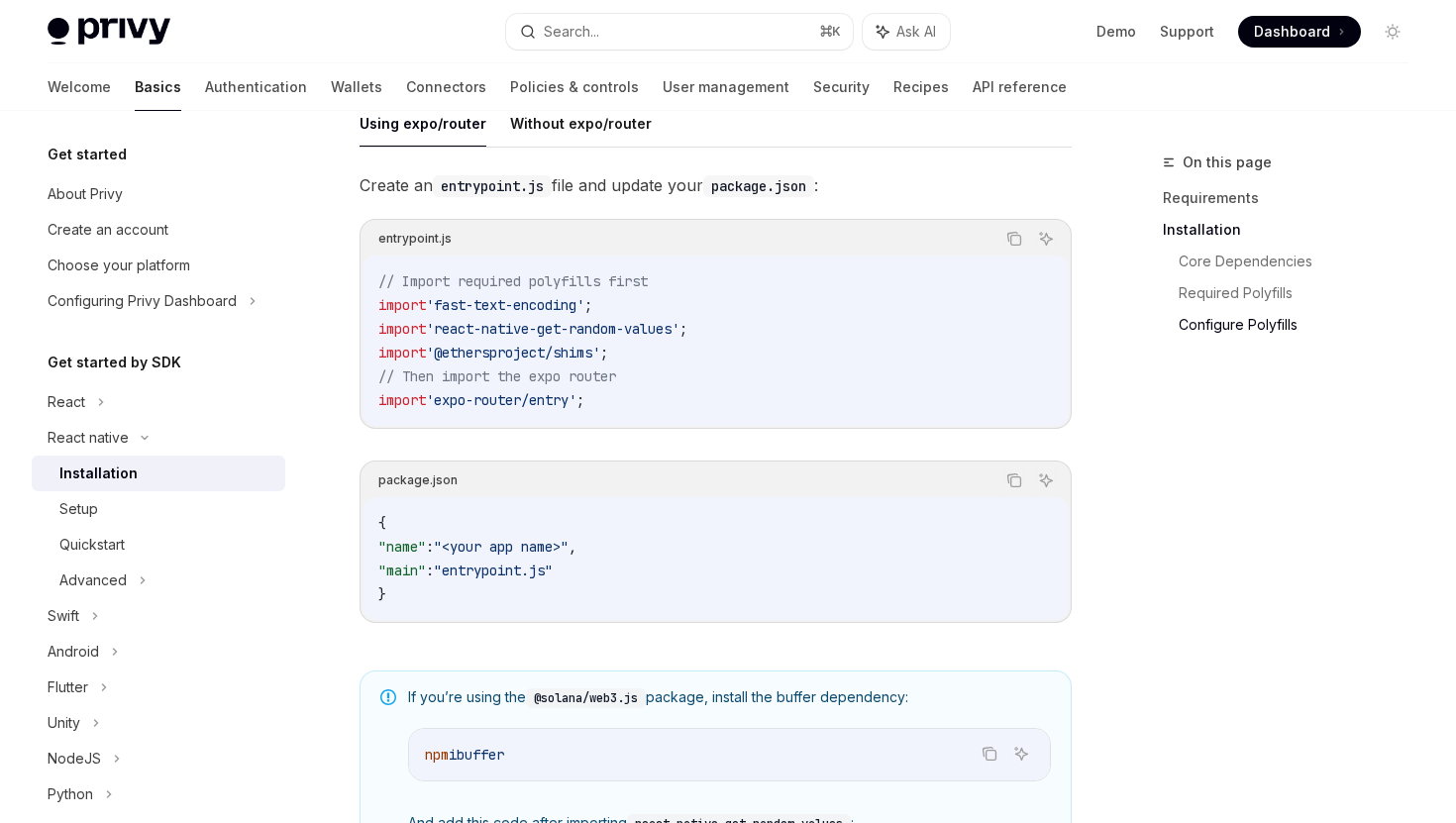 click on "Create an  entrypoint.js  file and update your  package.json : entrypoint.js Copy Ask AI // Import required polyfills first
import  'fast-text-encoding' ;
import  'react-native-get-random-values' ;
import  '@ethersproject/shims' ;
// Then import the expo router
import  'expo-router/entry' ;
package.json Copy Ask AI {
"name" :  "<your app name>" ,
"main" :  "entrypoint.js"
}" at bounding box center (715, 413) 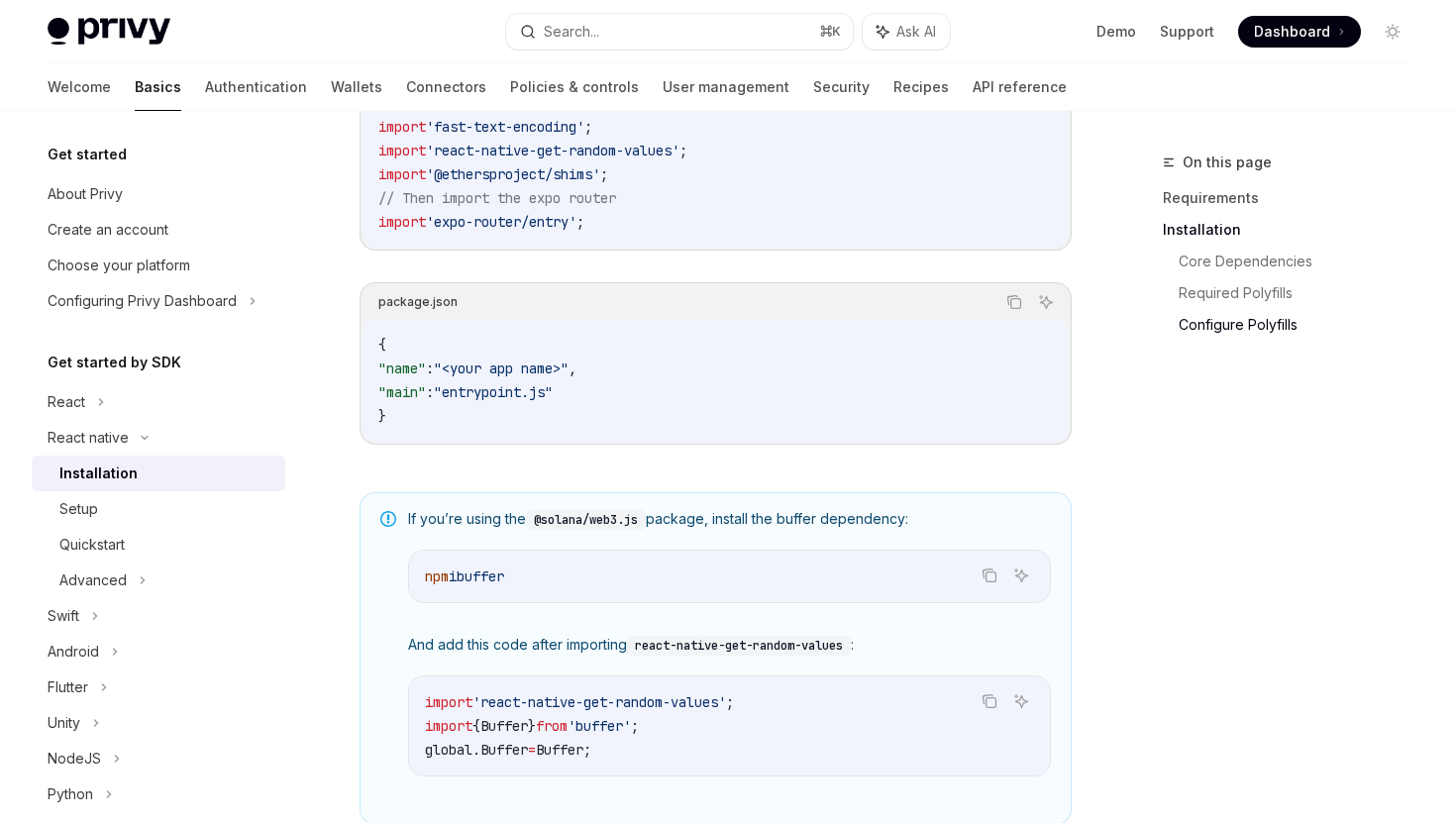 scroll, scrollTop: 1084, scrollLeft: 0, axis: vertical 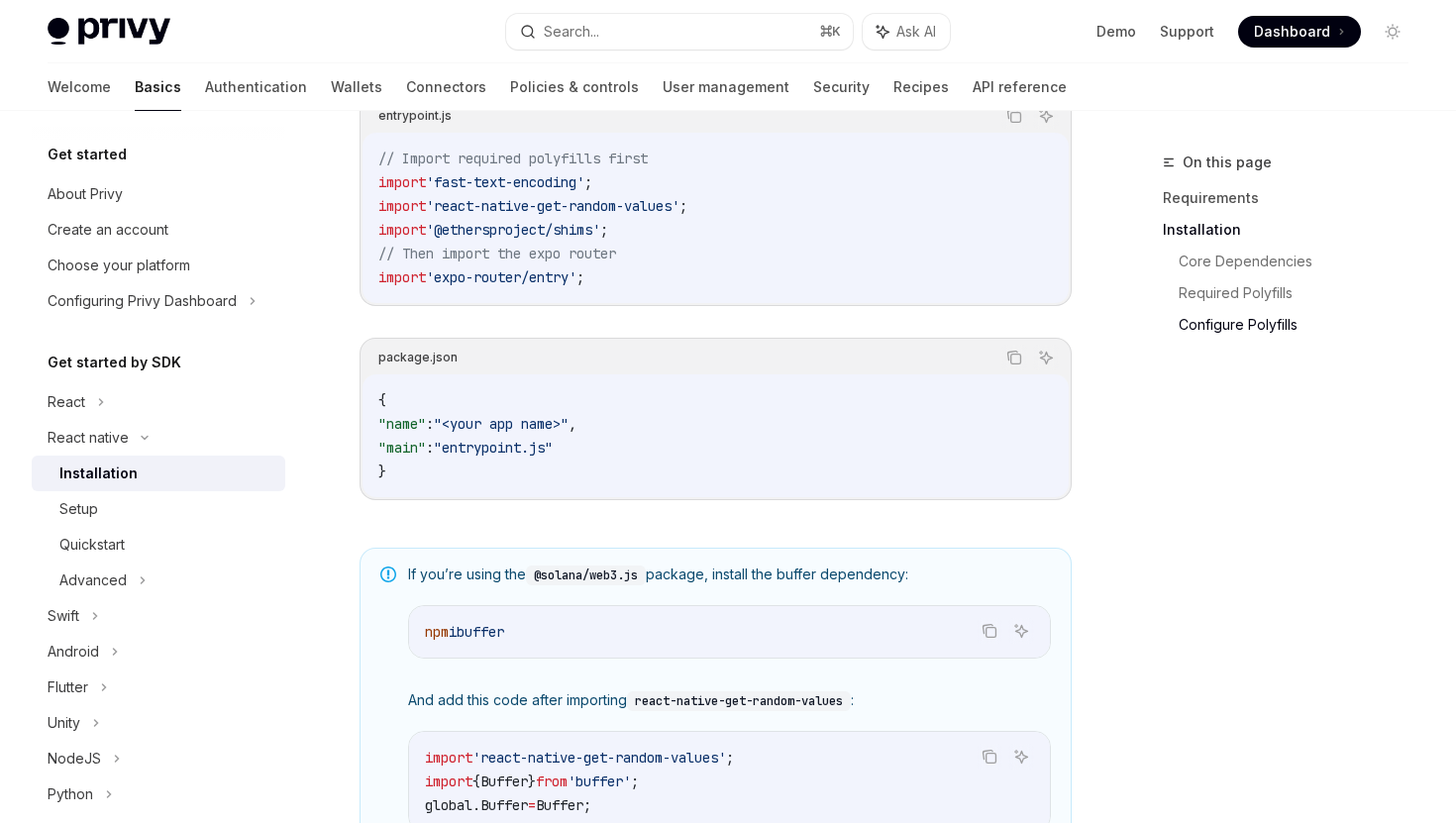 click on "Create an  entrypoint.js  file and update your  package.json : entrypoint.js Copy Ask AI // Import required polyfills first
import  'fast-text-encoding' ;
import  'react-native-get-random-values' ;
import  '@ethersproject/shims' ;
// Then import the expo router
import  'expo-router/entry' ;
package.json Copy Ask AI {
"name" :  "<your app name>" ,
"main" :  "entrypoint.js"
}" at bounding box center (715, 290) 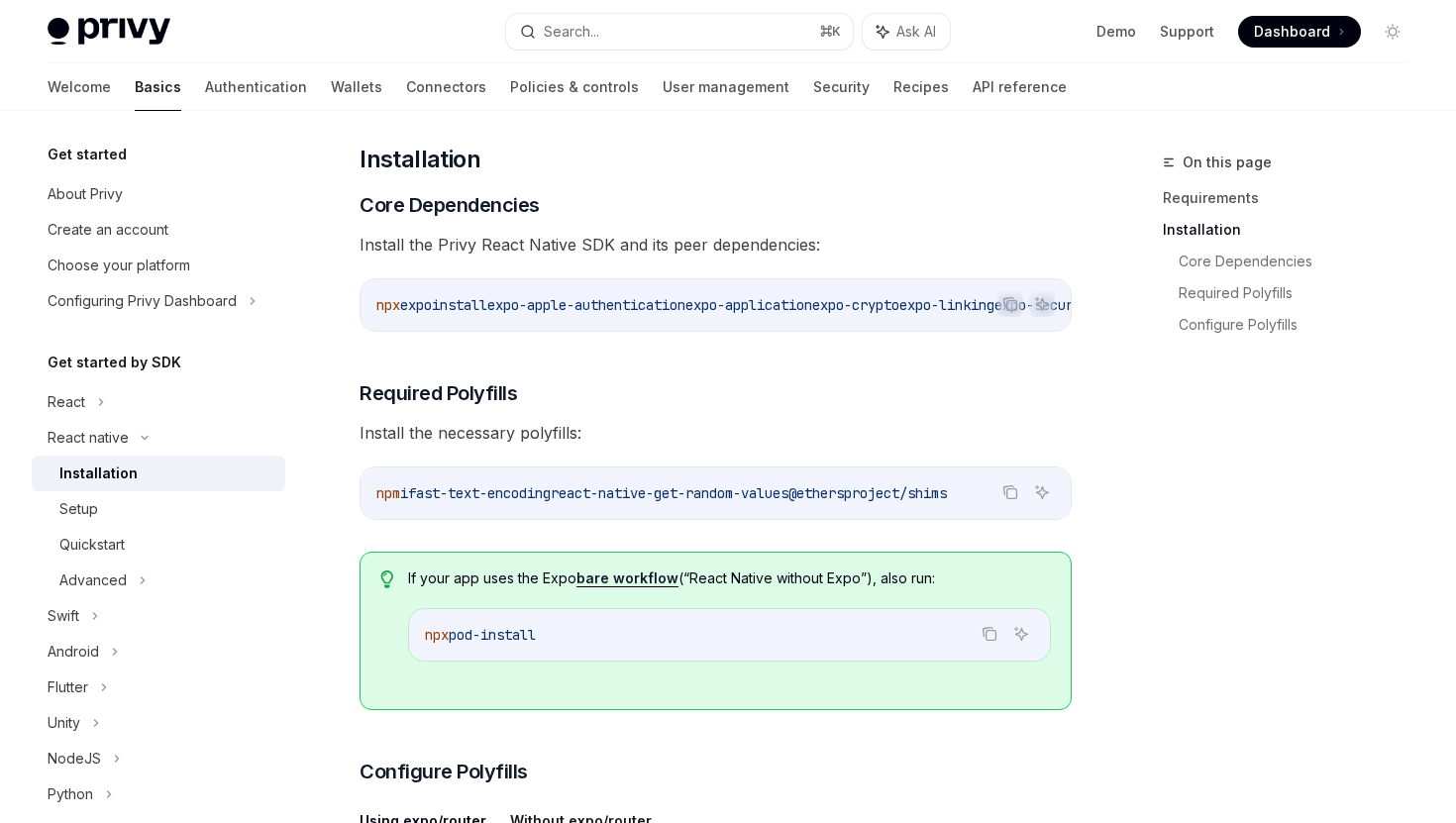 scroll, scrollTop: 261, scrollLeft: 0, axis: vertical 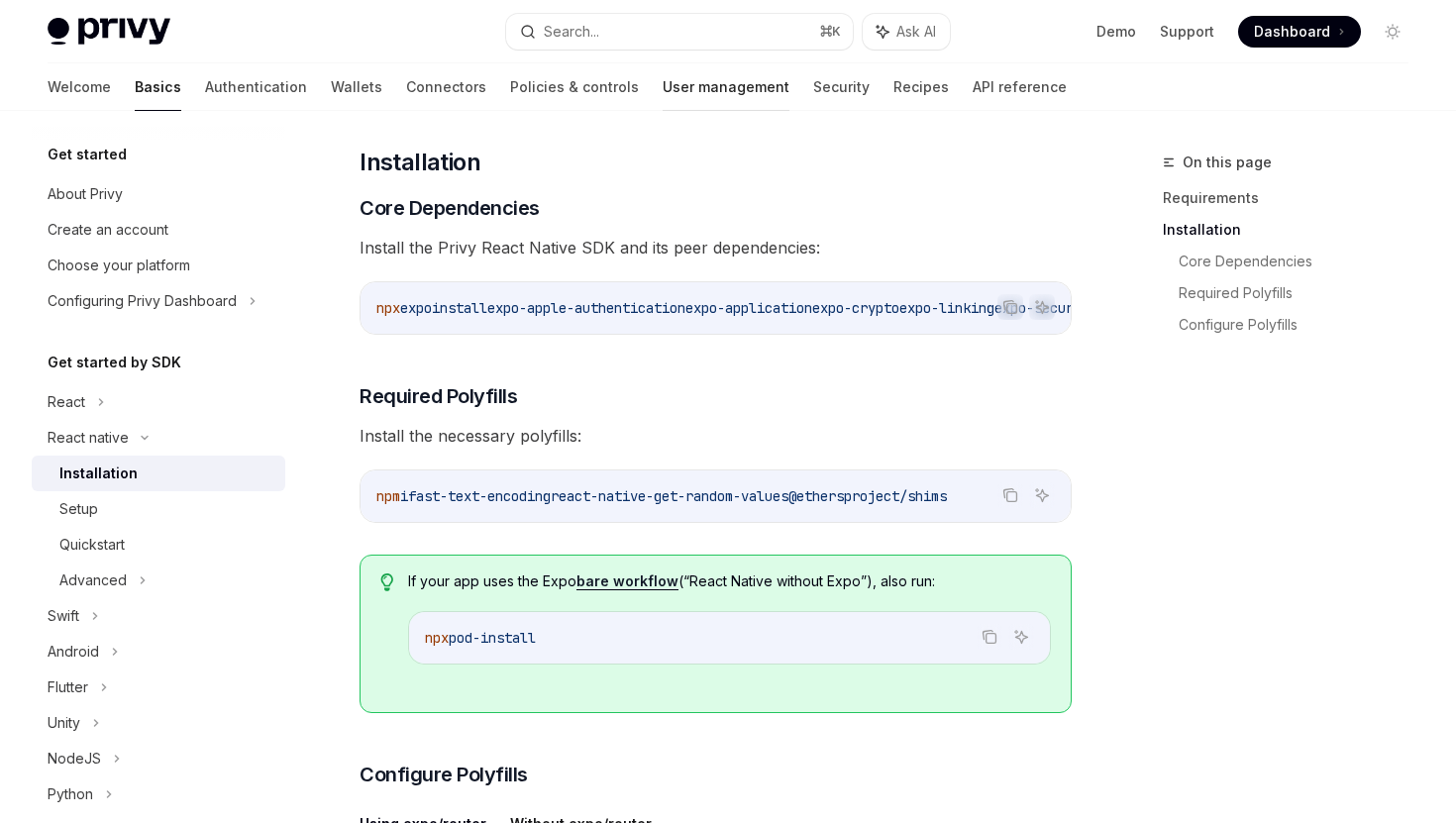 click on "User management" at bounding box center [726, 87] 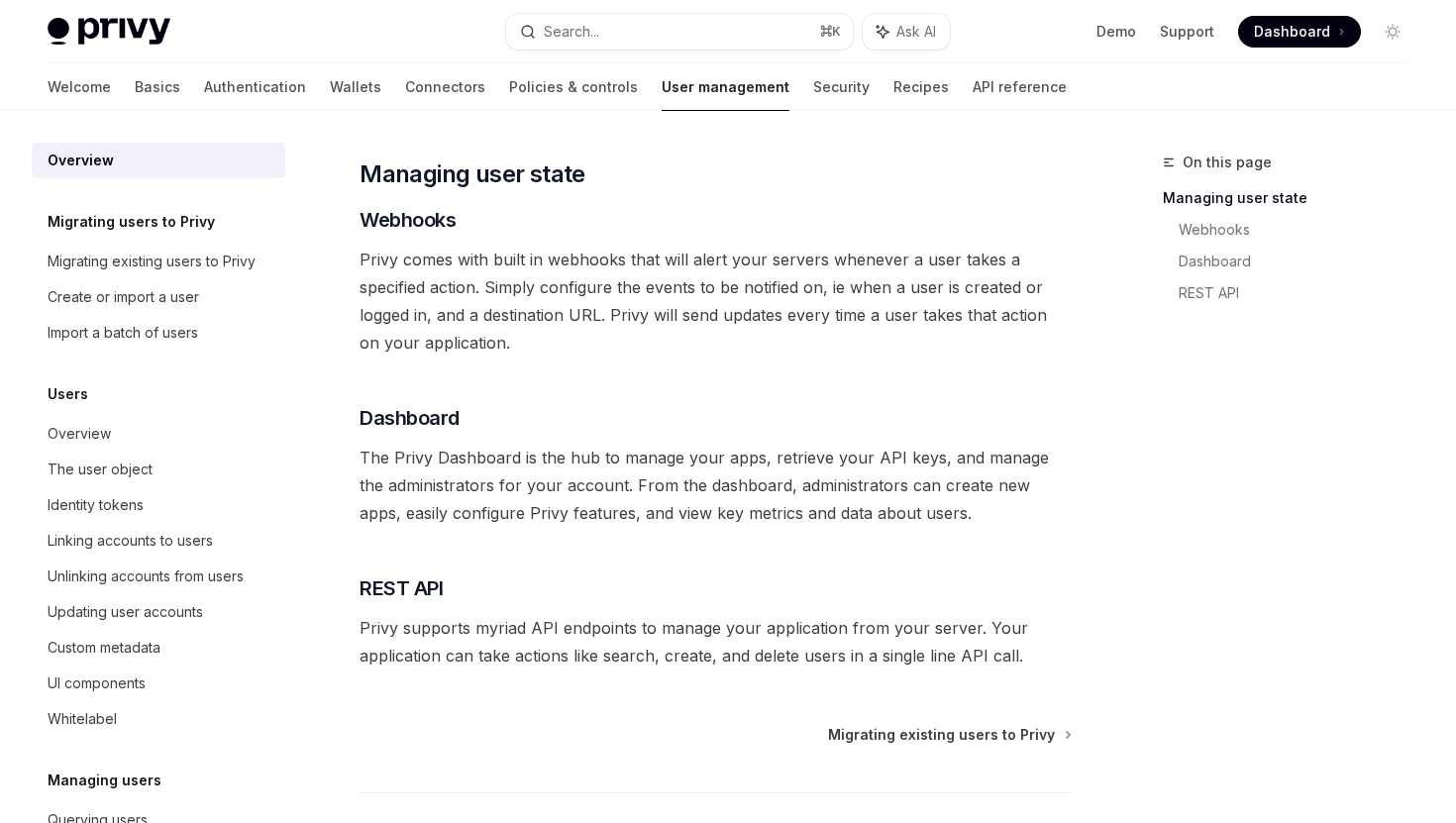 scroll, scrollTop: 297, scrollLeft: 0, axis: vertical 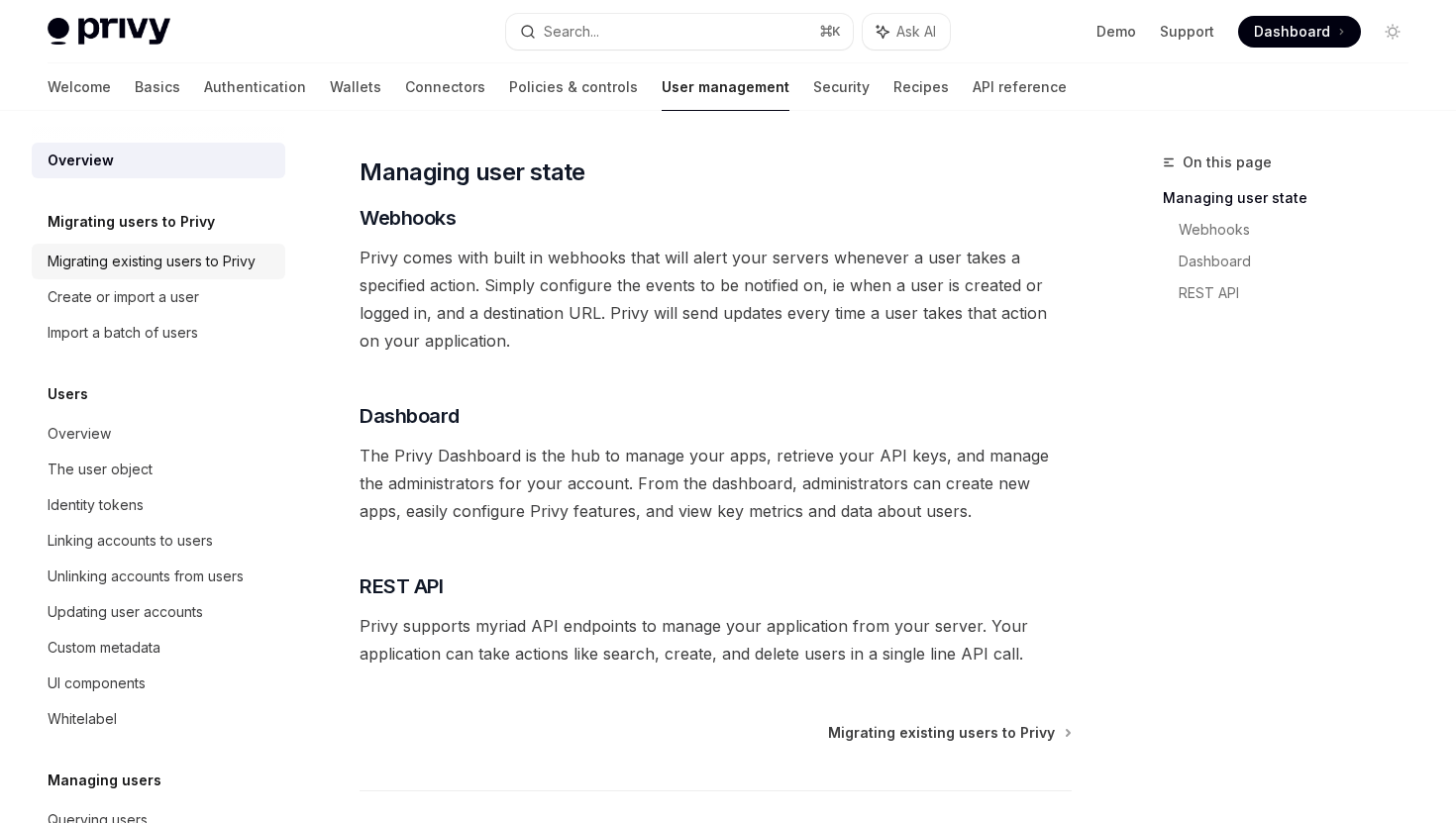 click on "Migrating existing users to Privy" at bounding box center (152, 261) 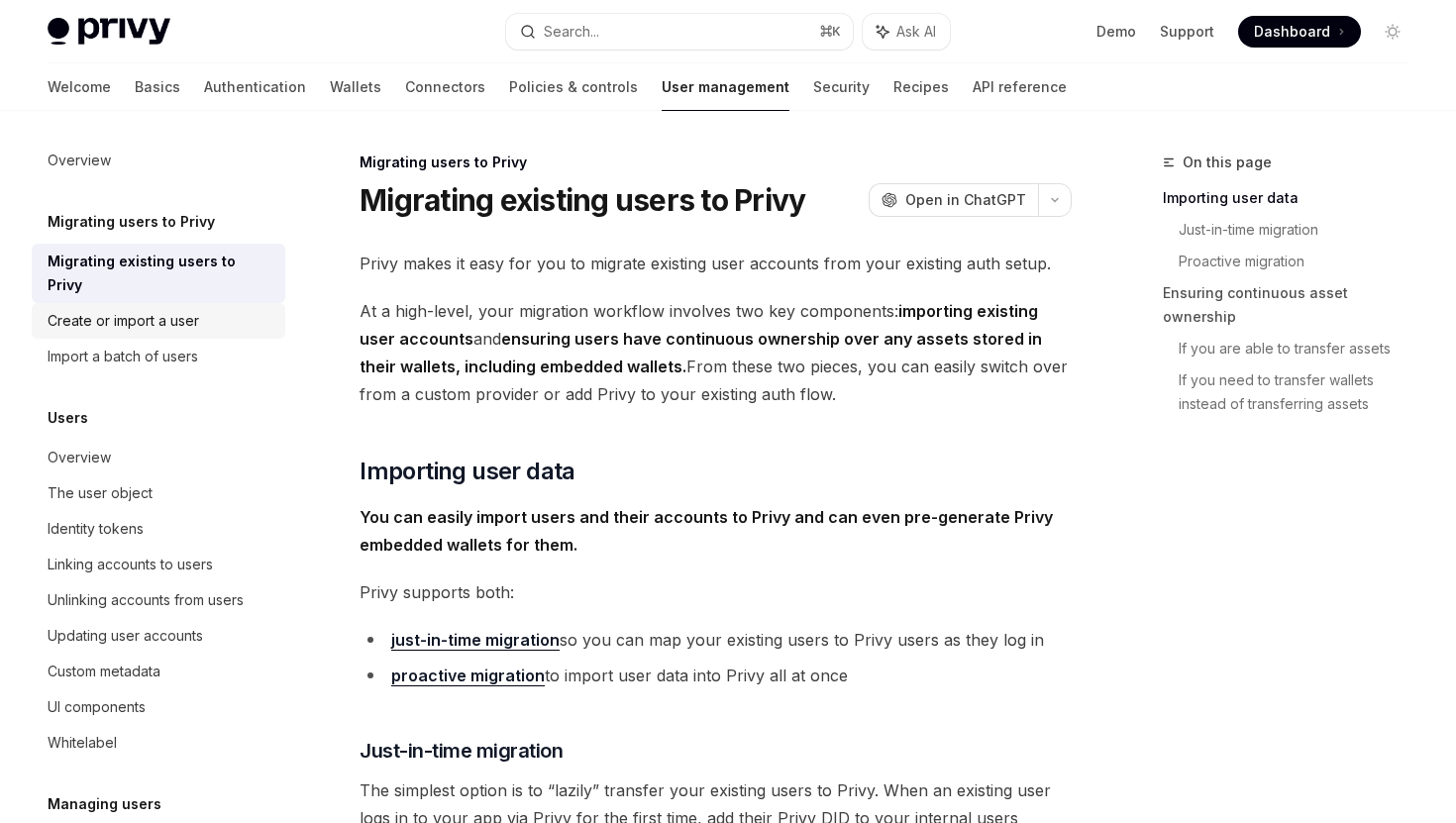 click on "Create or import a user" at bounding box center (123, 321) 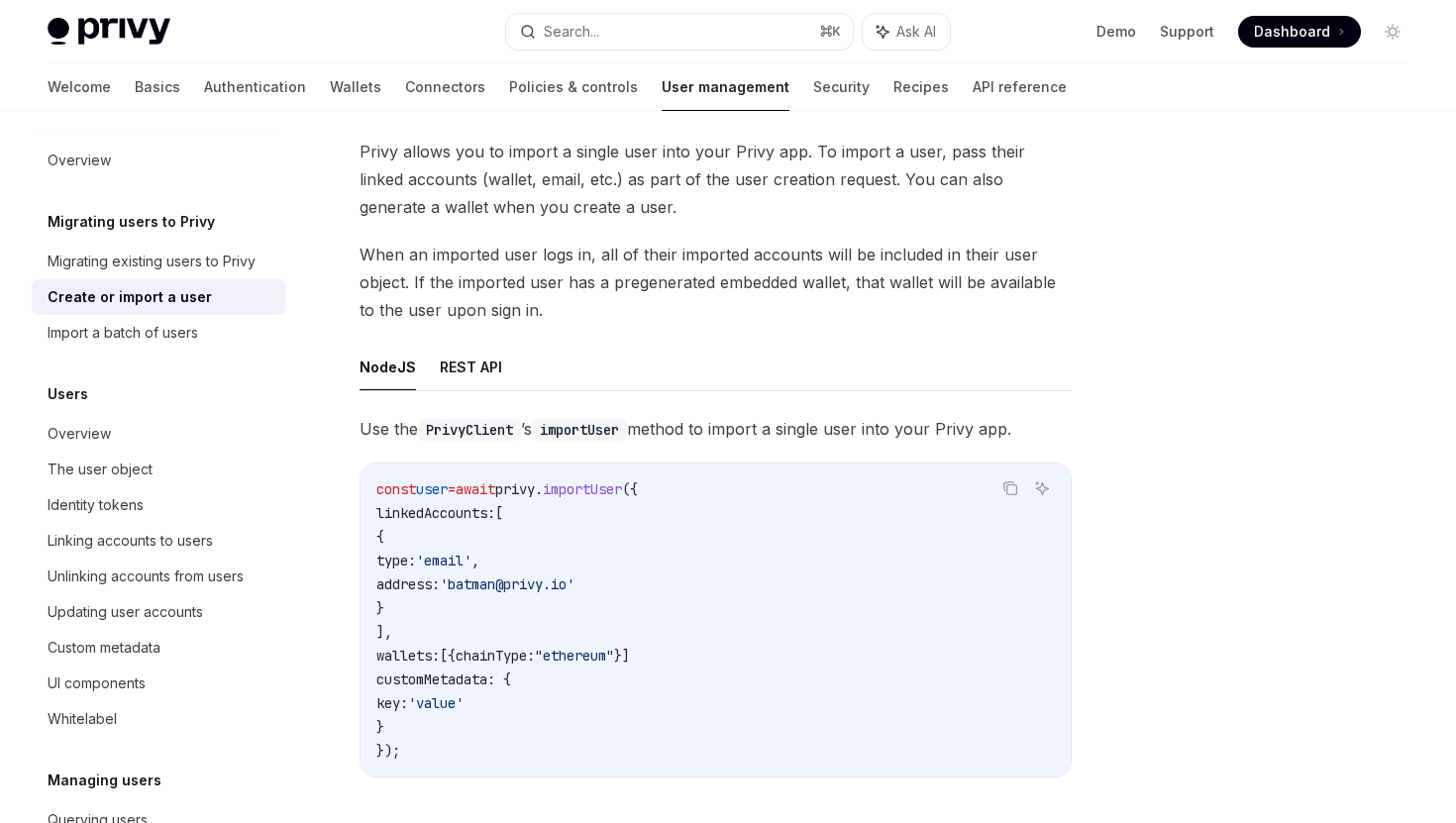 scroll, scrollTop: 117, scrollLeft: 0, axis: vertical 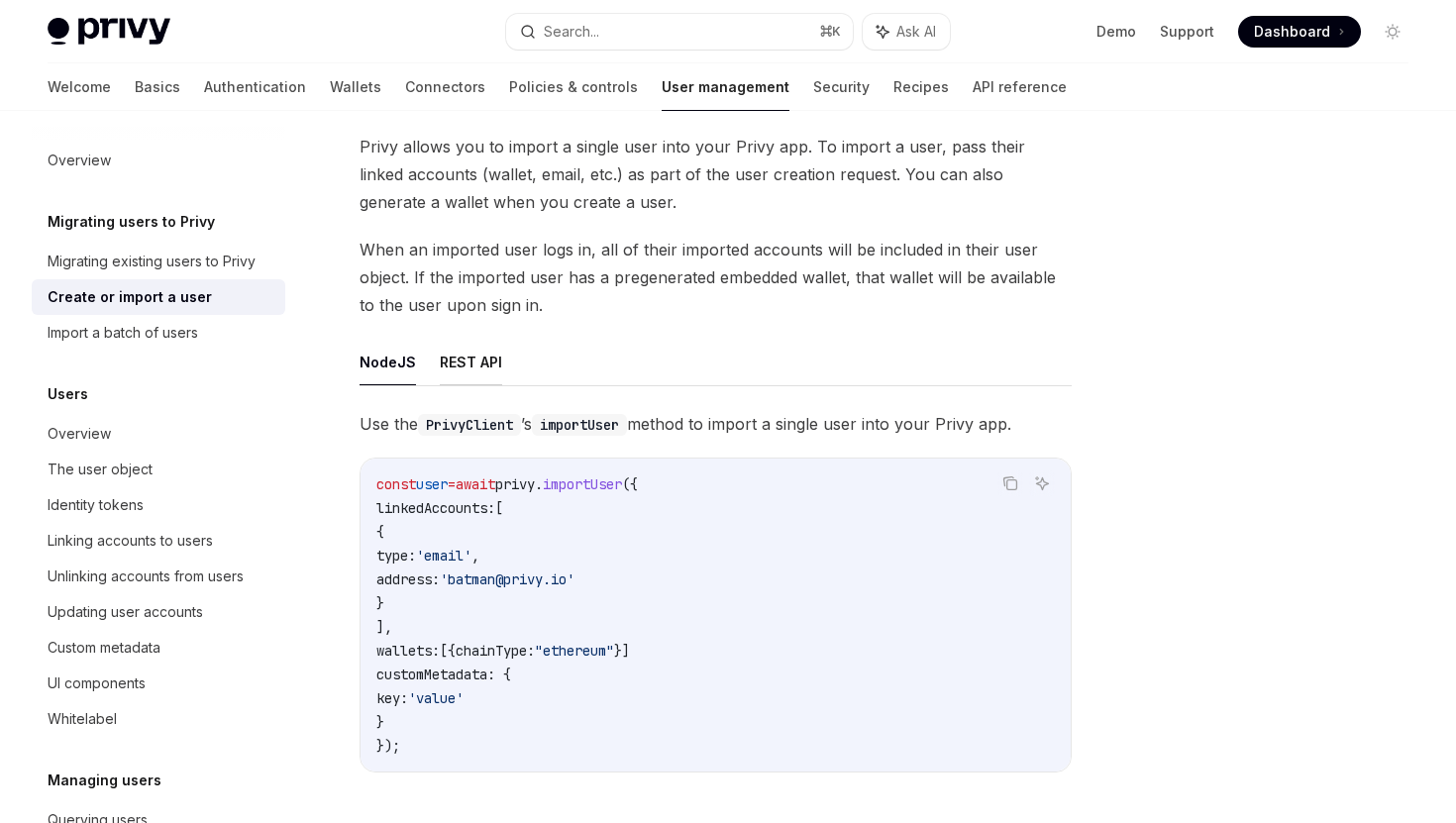 click on "REST API" at bounding box center [470, 361] 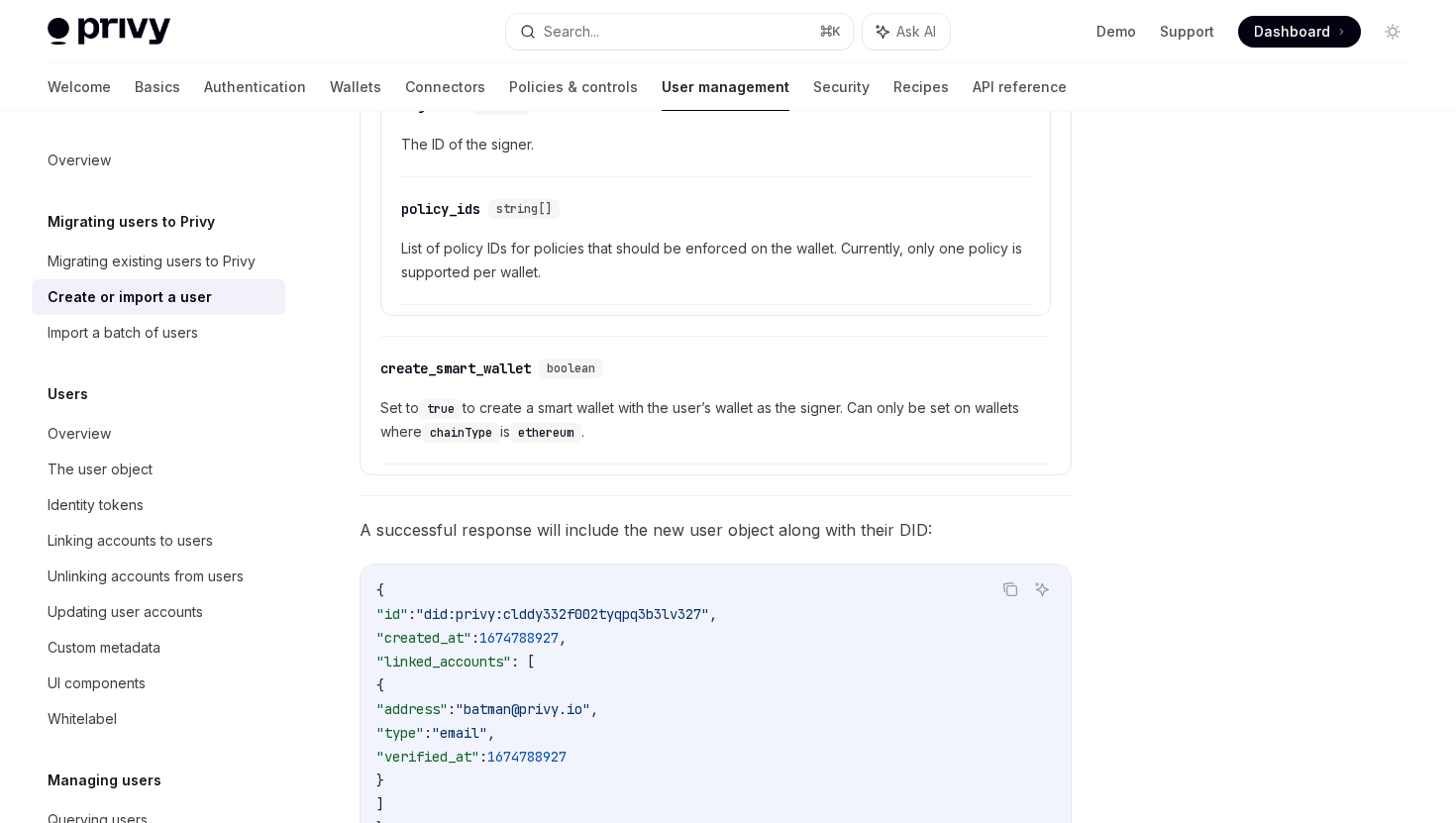 scroll, scrollTop: 1753, scrollLeft: 0, axis: vertical 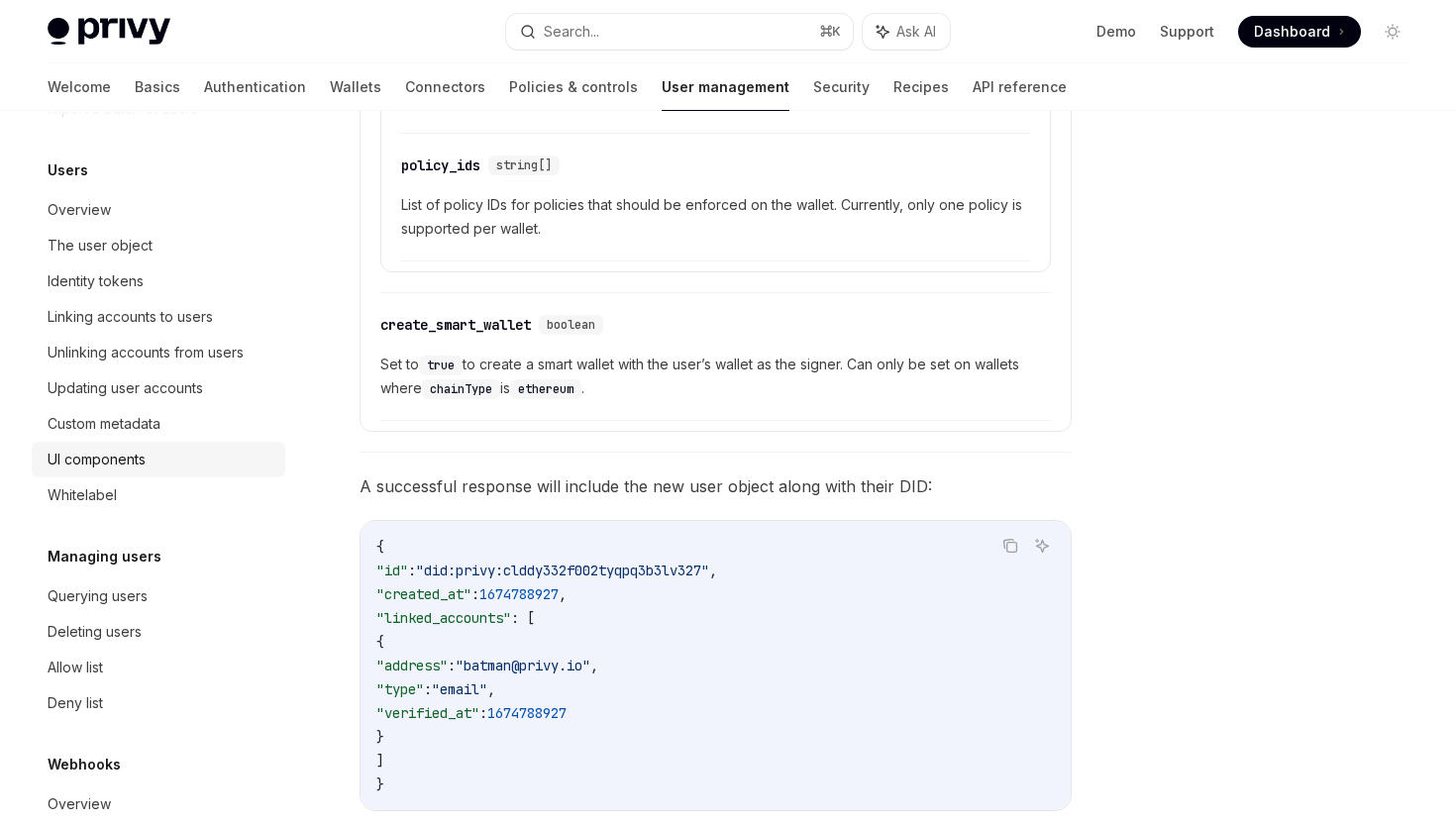 click on "UI components" at bounding box center [96, 460] 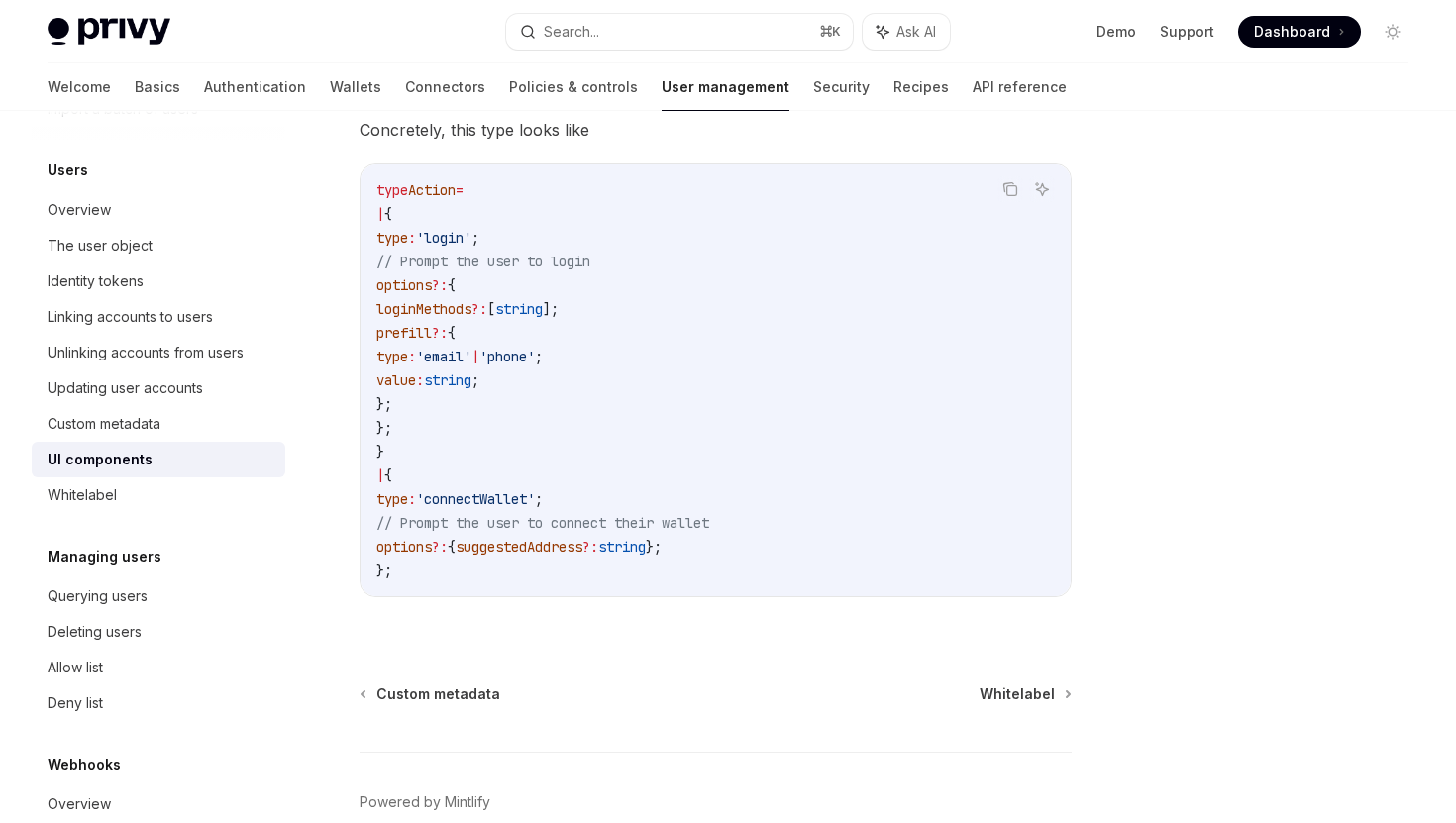scroll, scrollTop: 3453, scrollLeft: 0, axis: vertical 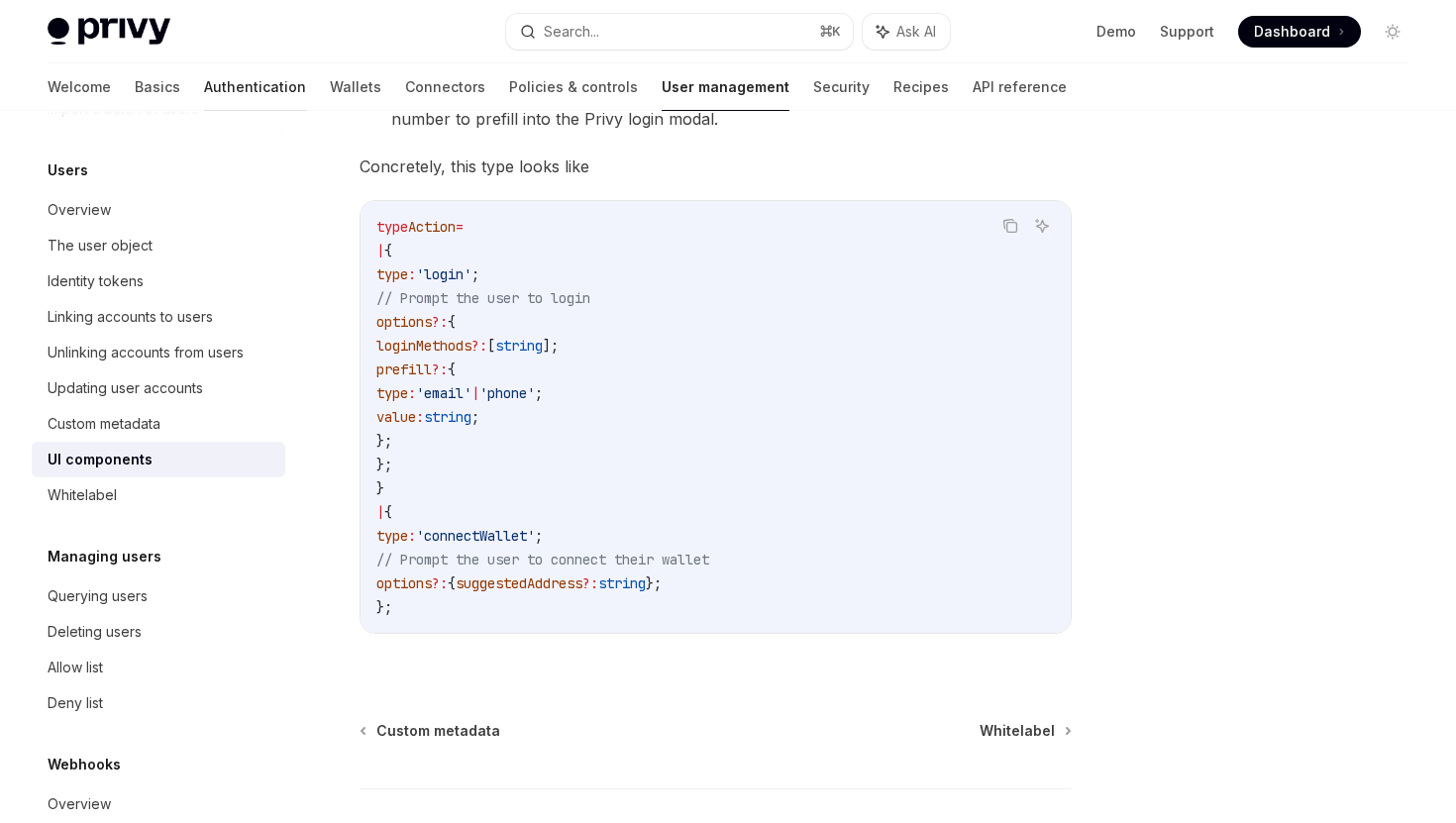 click on "Authentication" at bounding box center (255, 87) 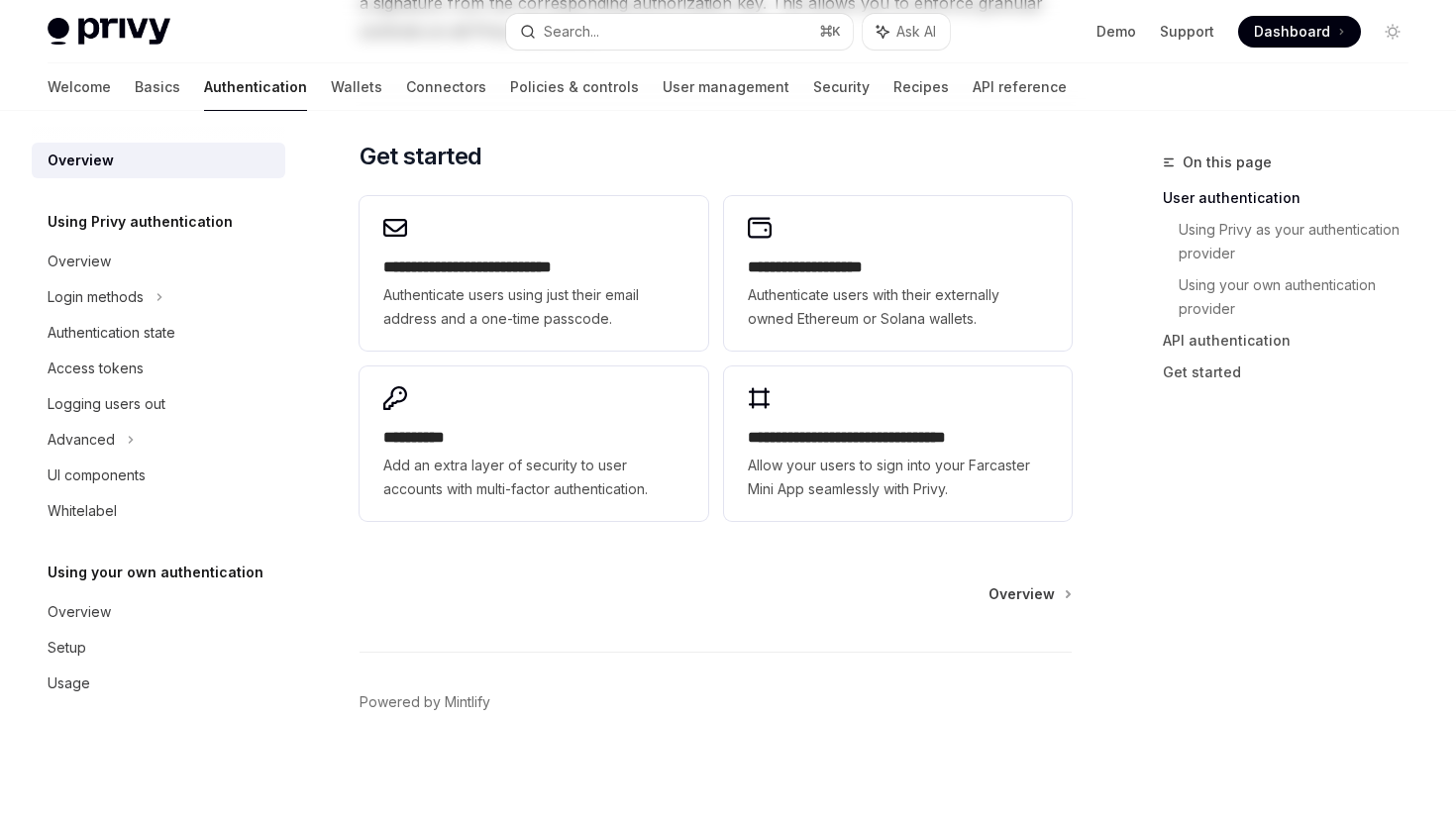 scroll, scrollTop: 0, scrollLeft: 0, axis: both 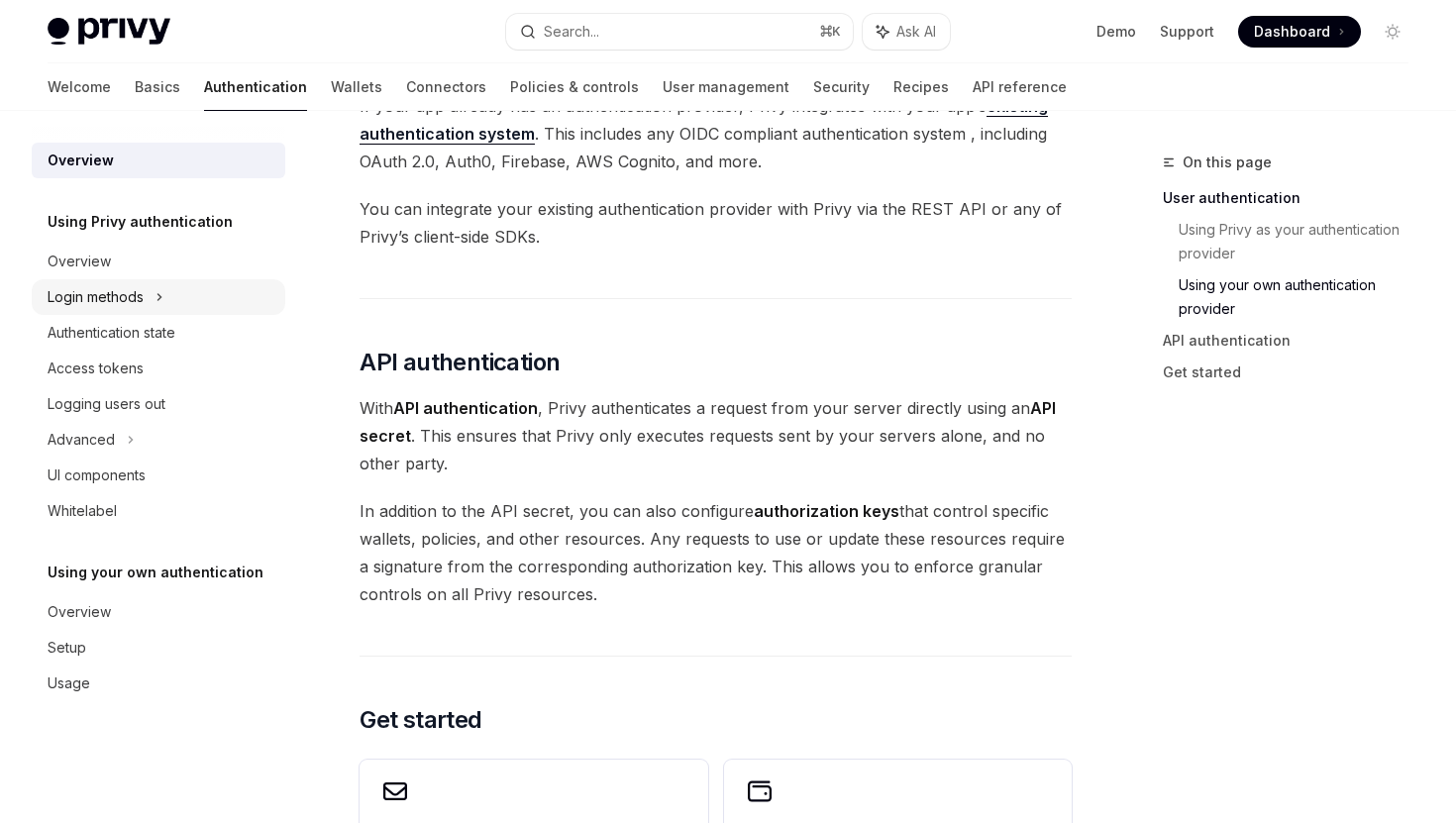 click on "Login methods" at bounding box center (95, 297) 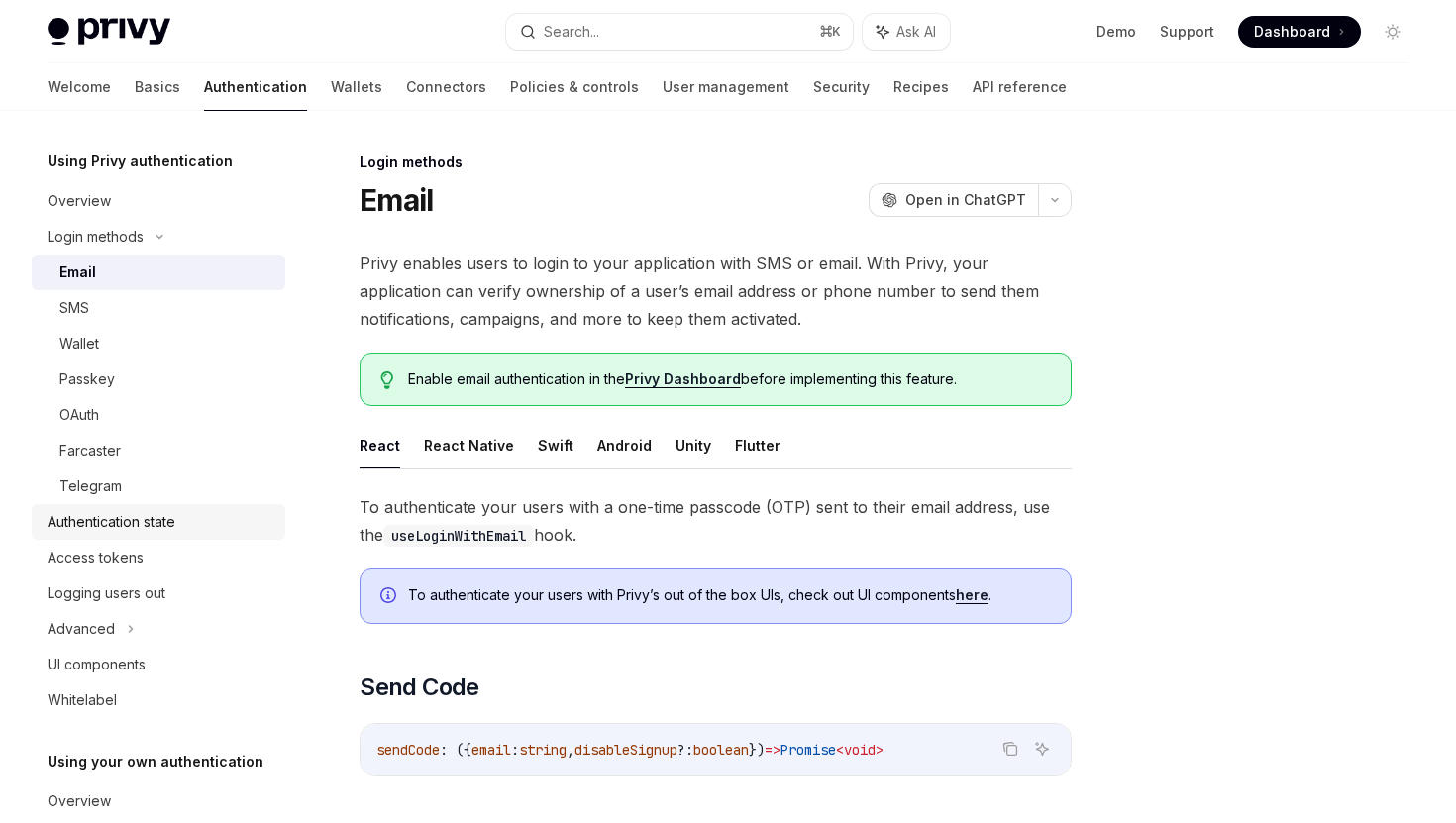 scroll, scrollTop: 78, scrollLeft: 0, axis: vertical 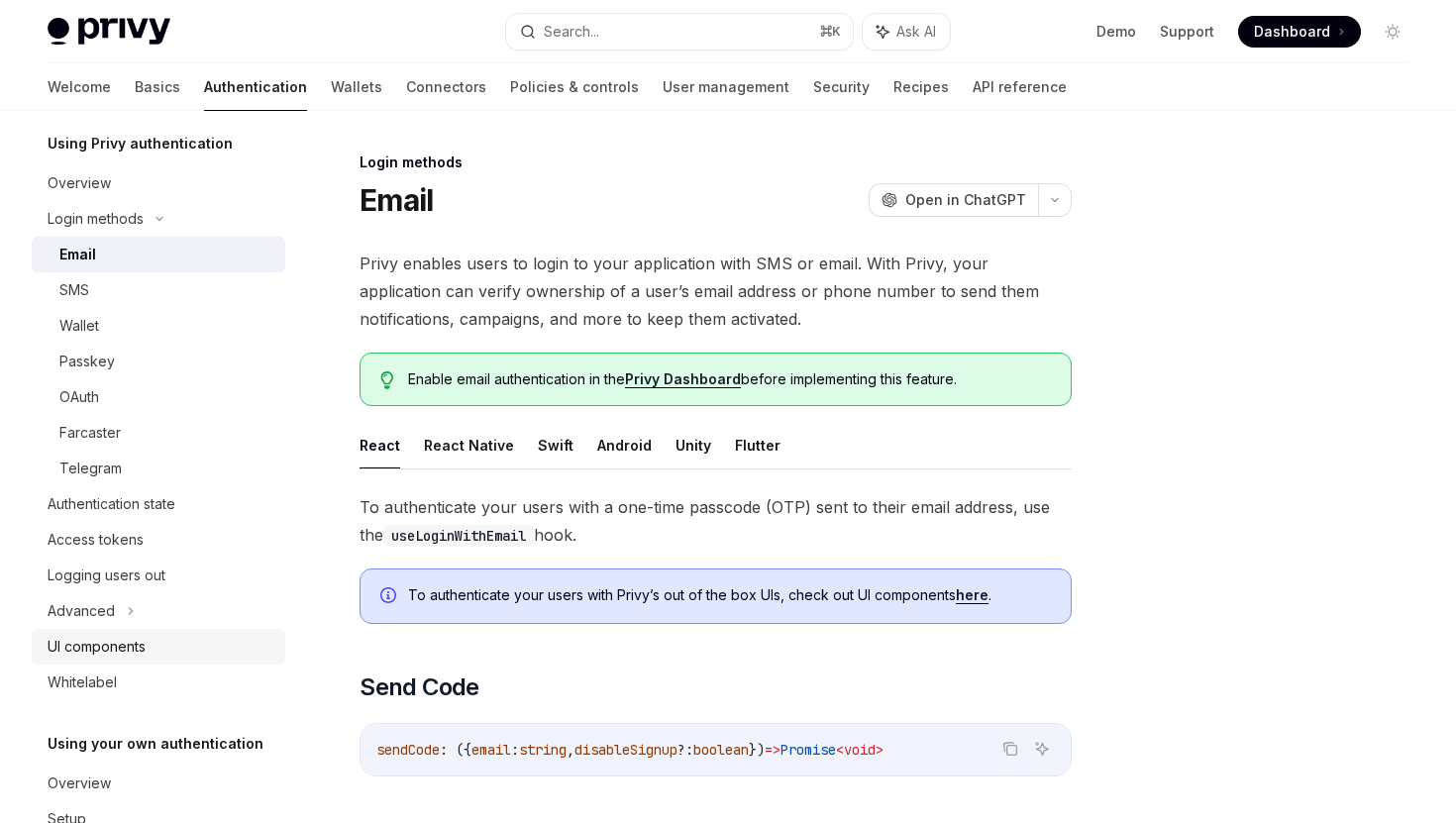 click on "UI components" at bounding box center (96, 647) 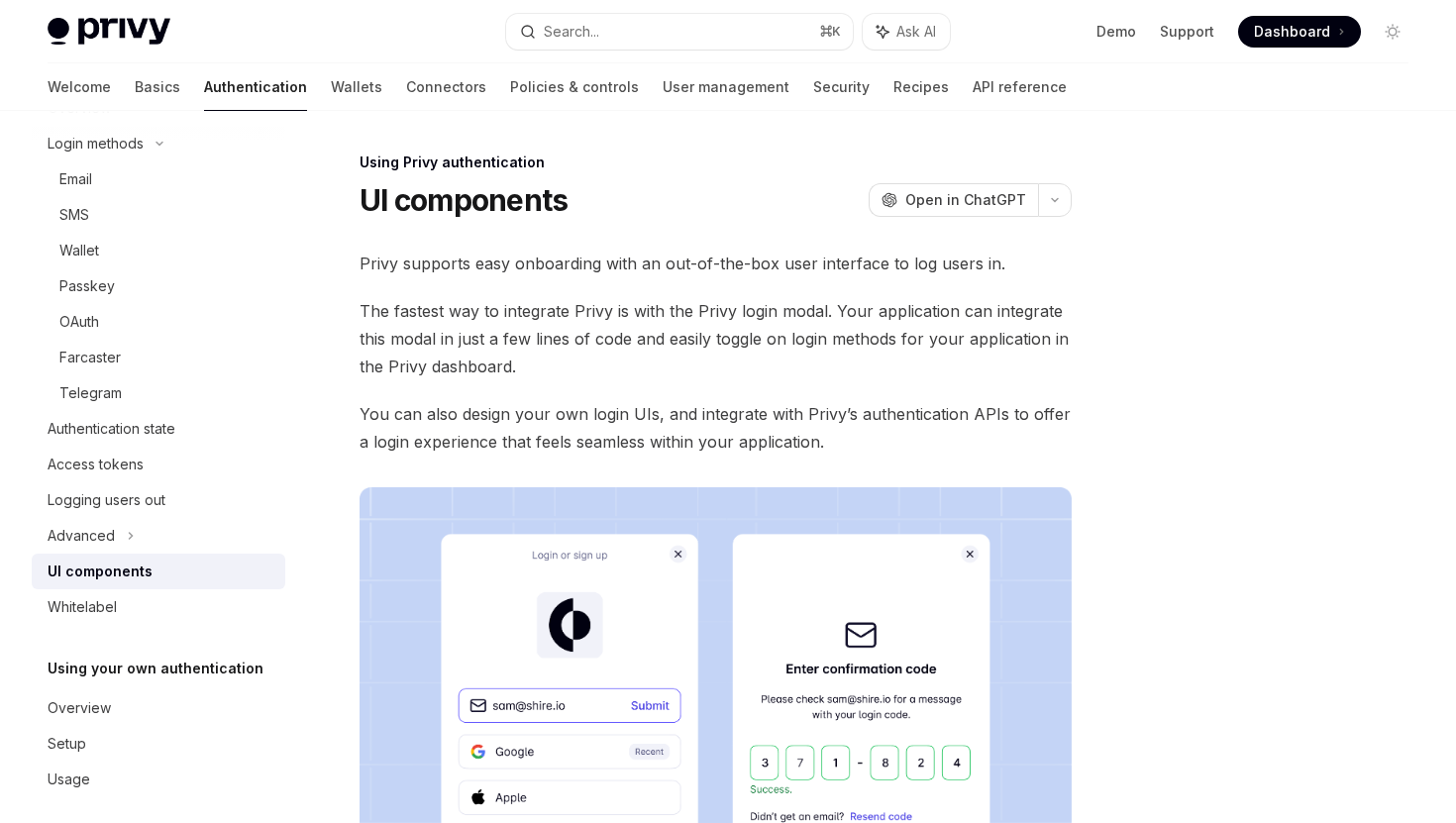 scroll, scrollTop: 167, scrollLeft: 0, axis: vertical 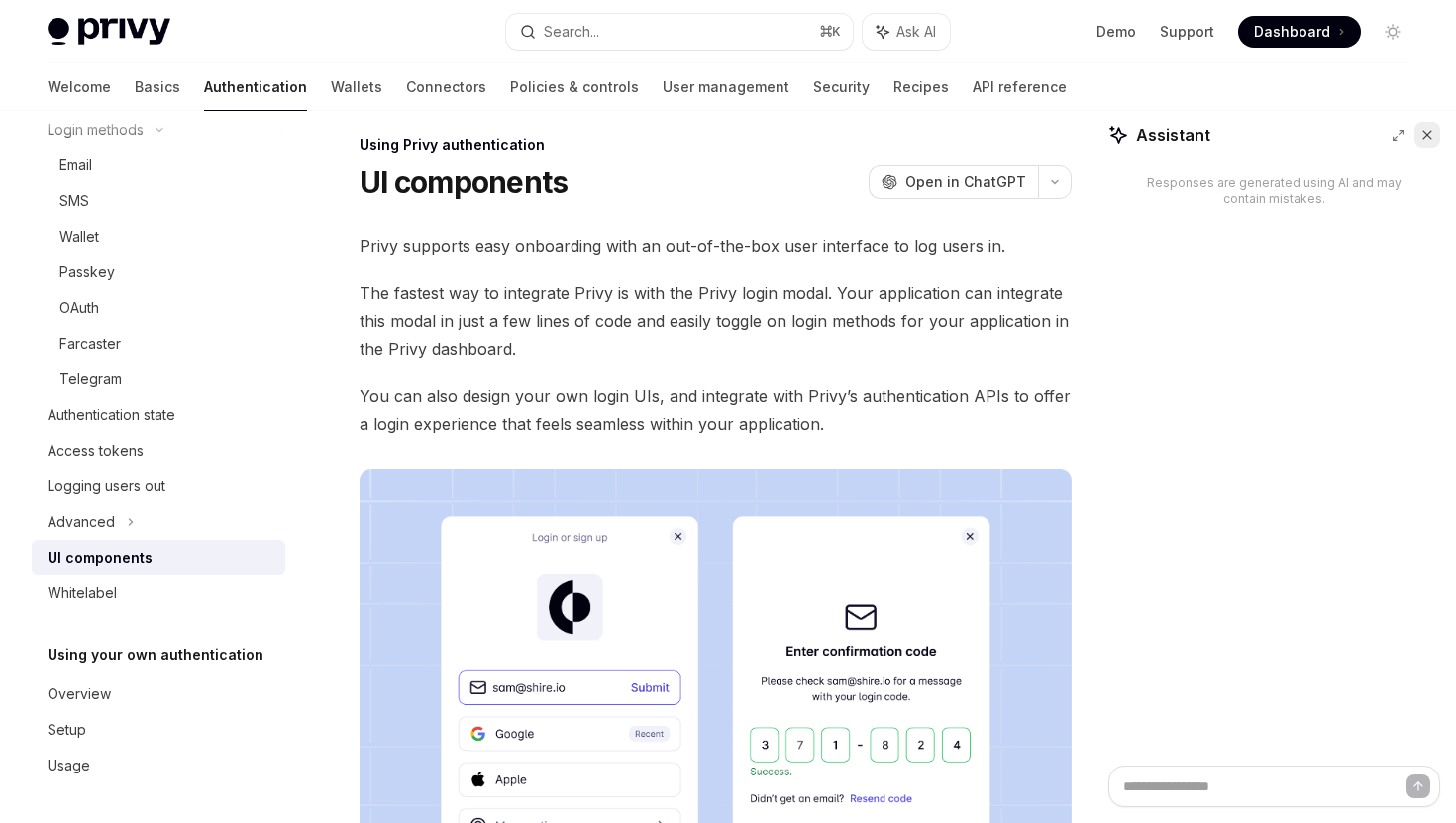 click 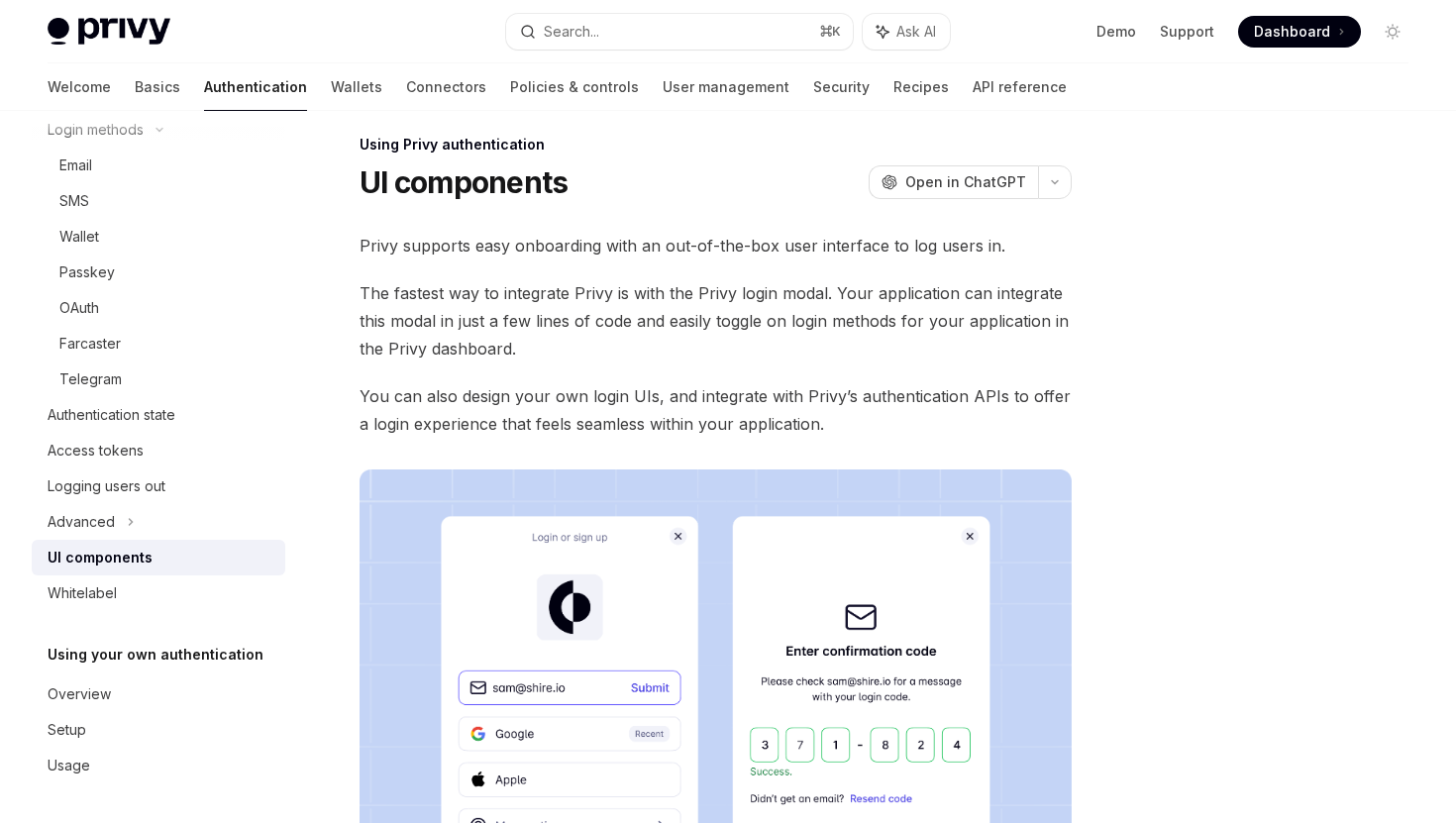 click on "The fastest way to integrate Privy is with the Privy login modal. Your application can integrate this modal in just a few lines of code and easily toggle on login methods for your application in the Privy dashboard." at bounding box center (715, 321) 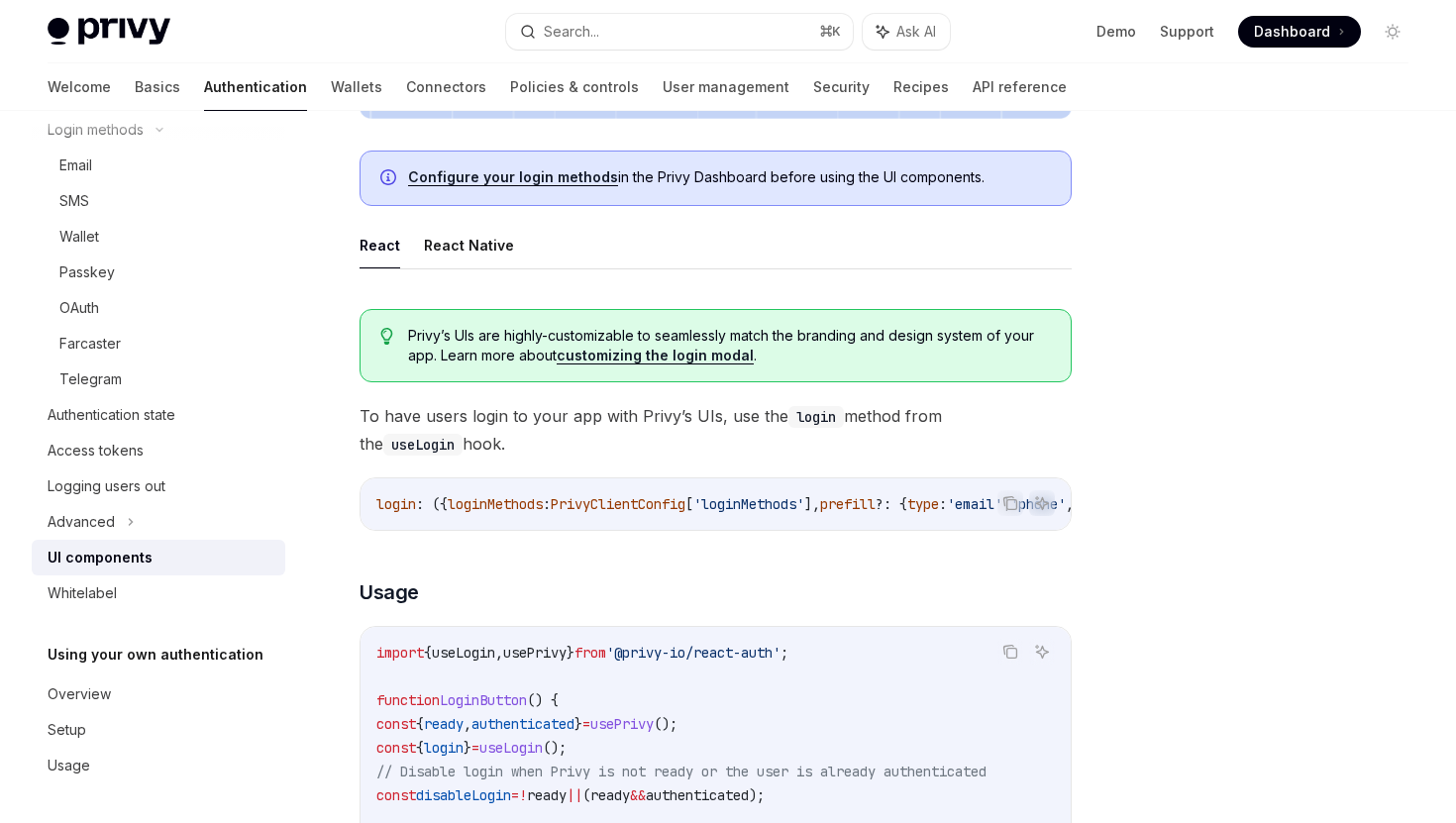 scroll, scrollTop: 832, scrollLeft: 0, axis: vertical 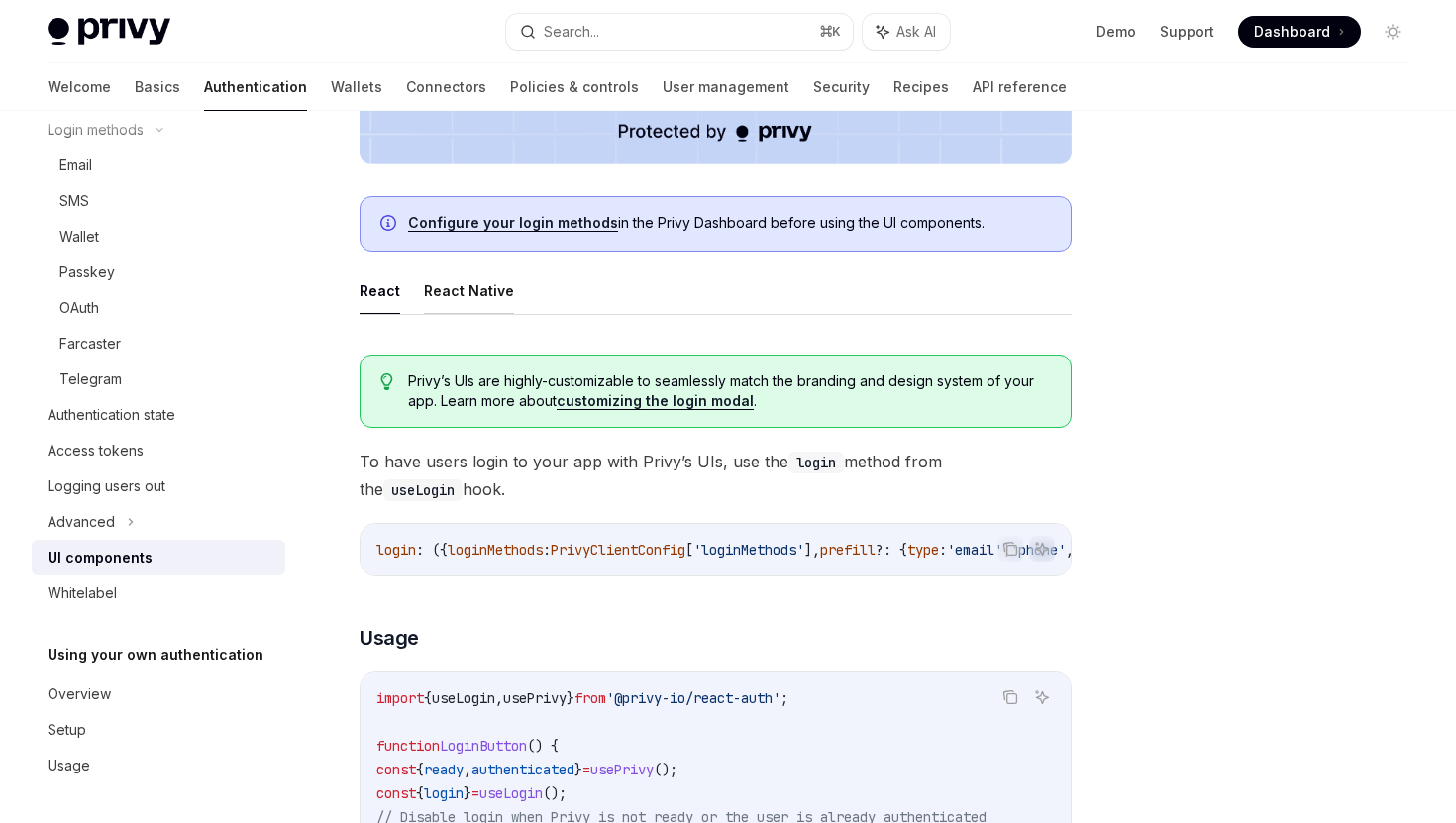 click on "React Native" at bounding box center [468, 290] 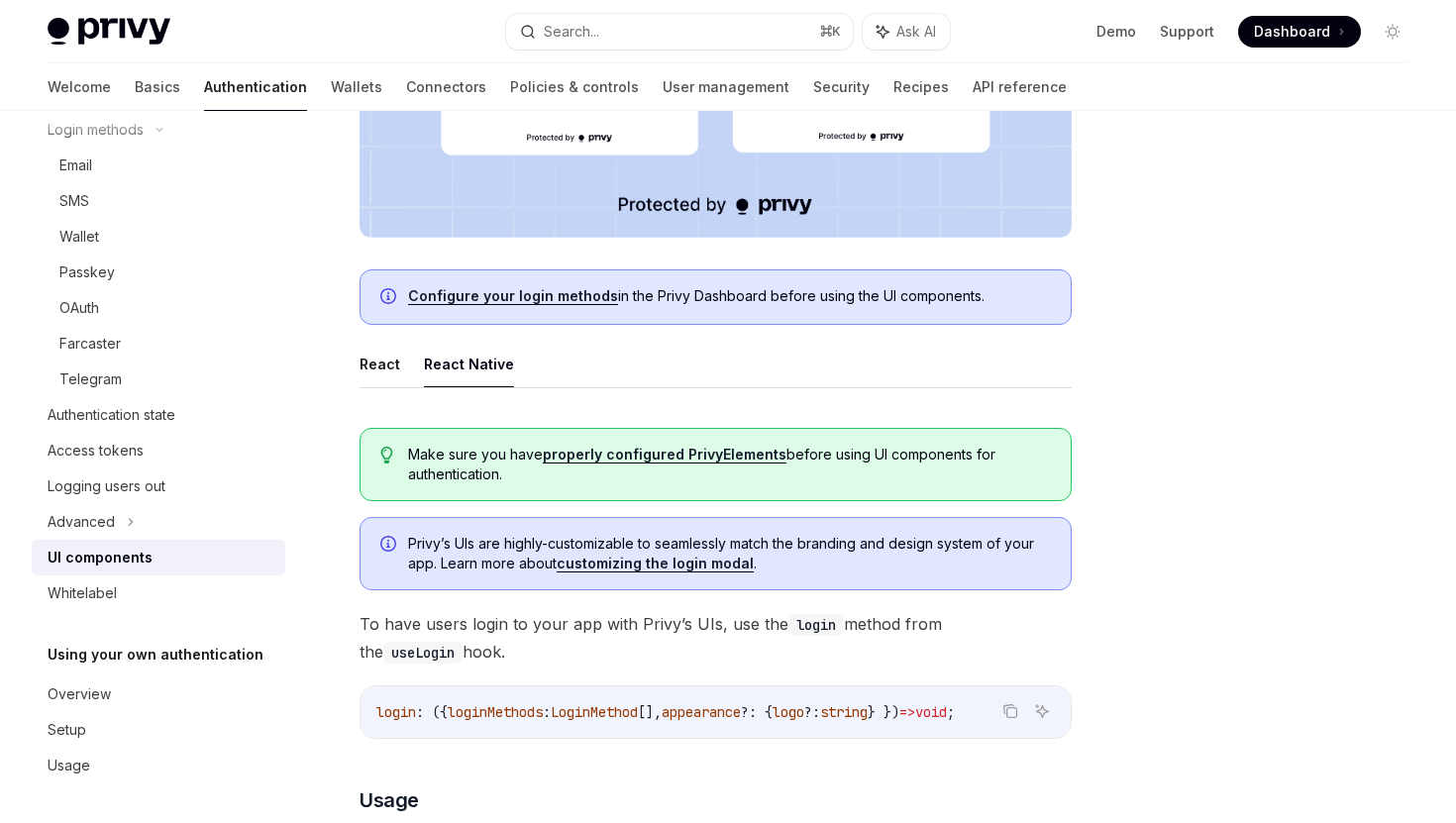 scroll, scrollTop: 764, scrollLeft: 0, axis: vertical 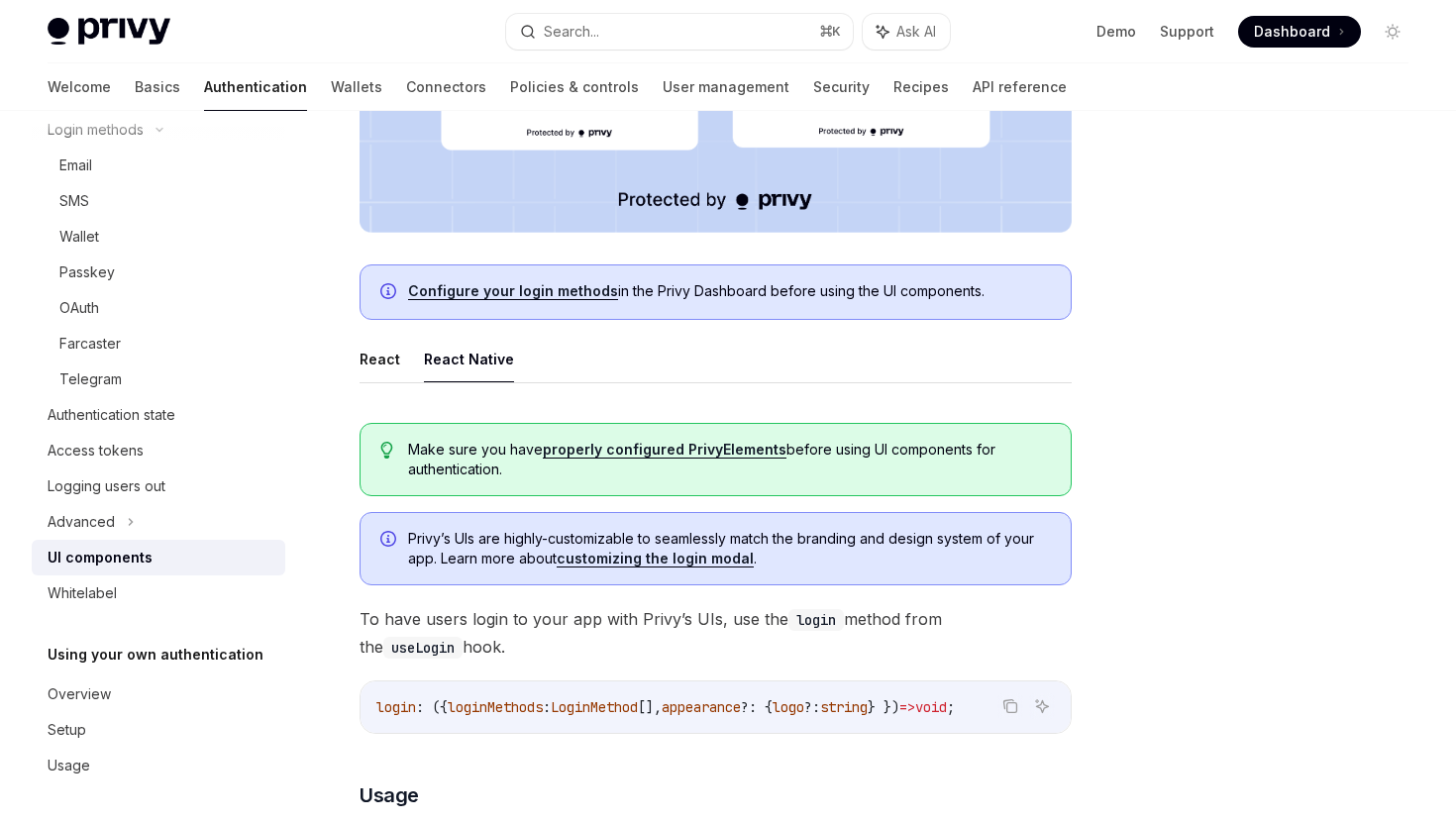 click on "properly configured PrivyElements" at bounding box center [665, 450] 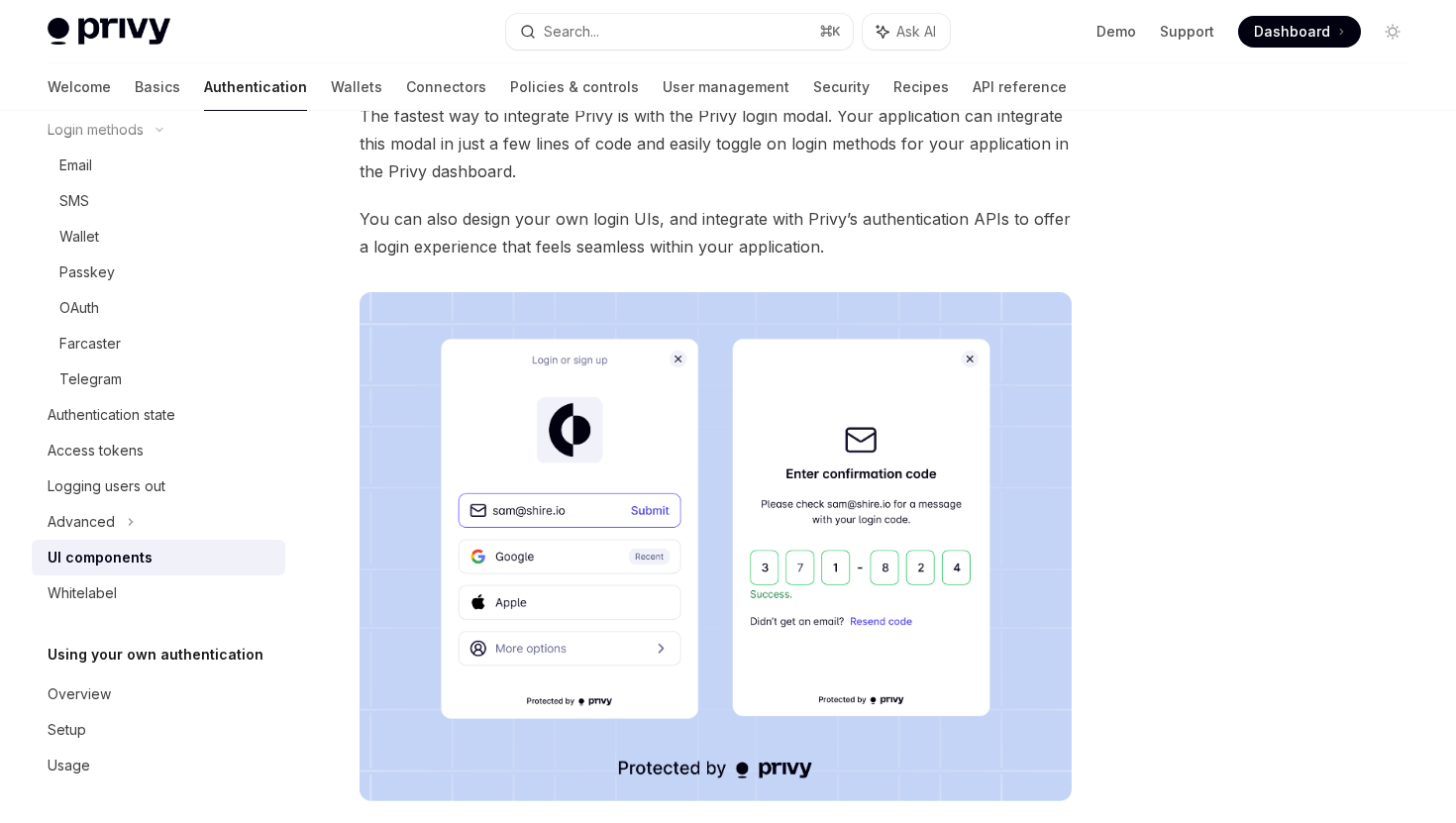 scroll, scrollTop: 204, scrollLeft: 0, axis: vertical 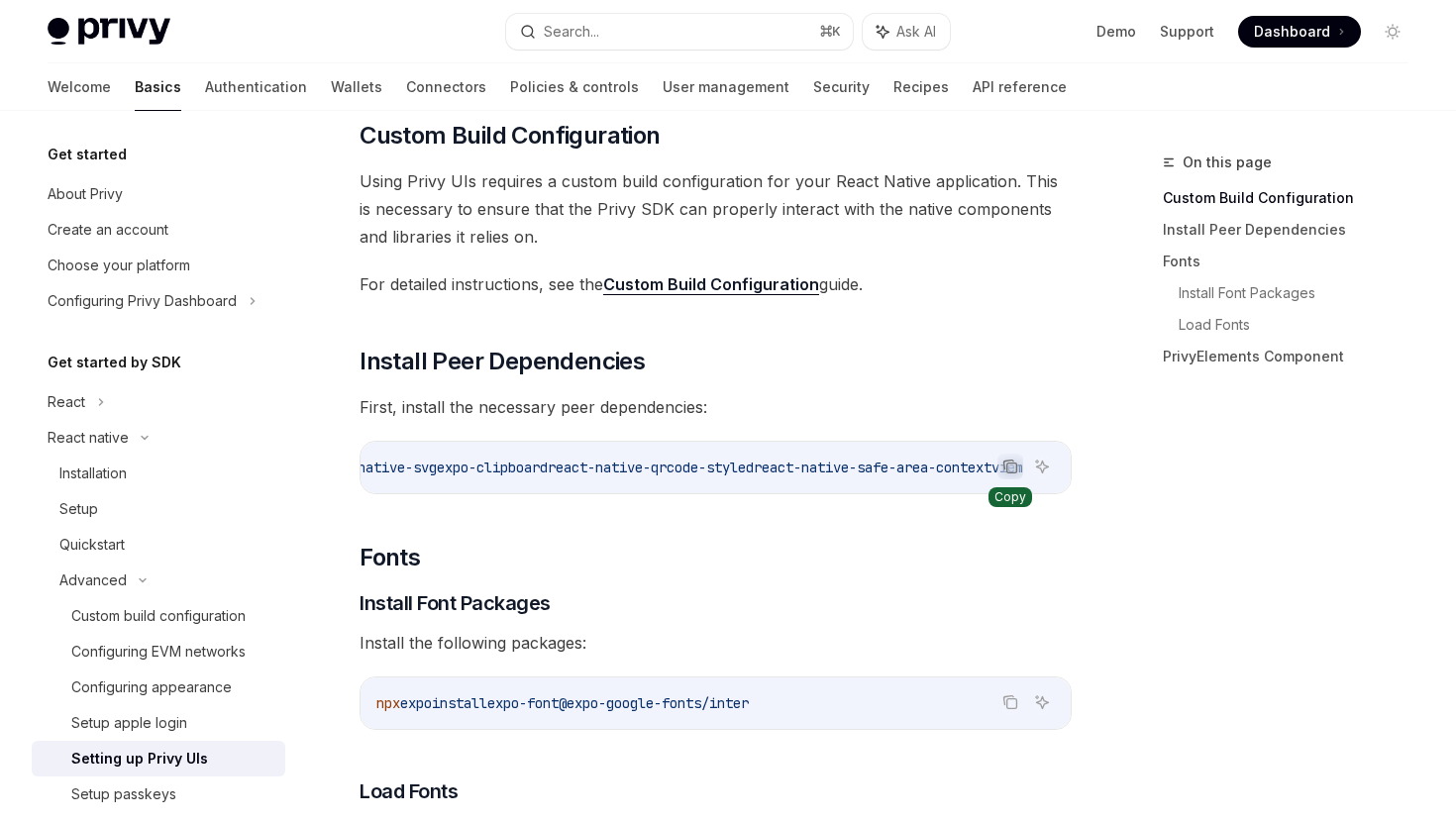 click 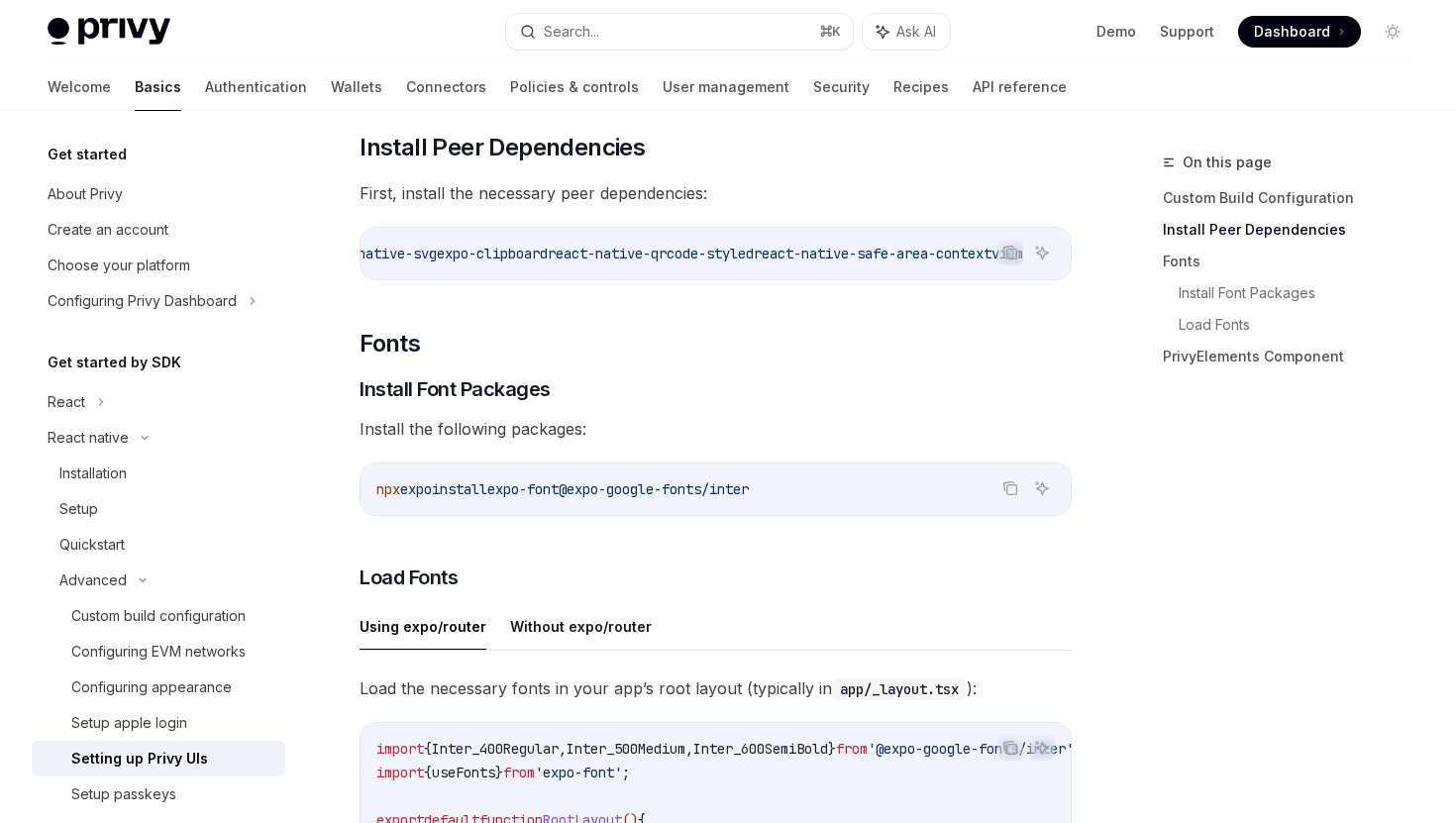 scroll, scrollTop: 451, scrollLeft: 0, axis: vertical 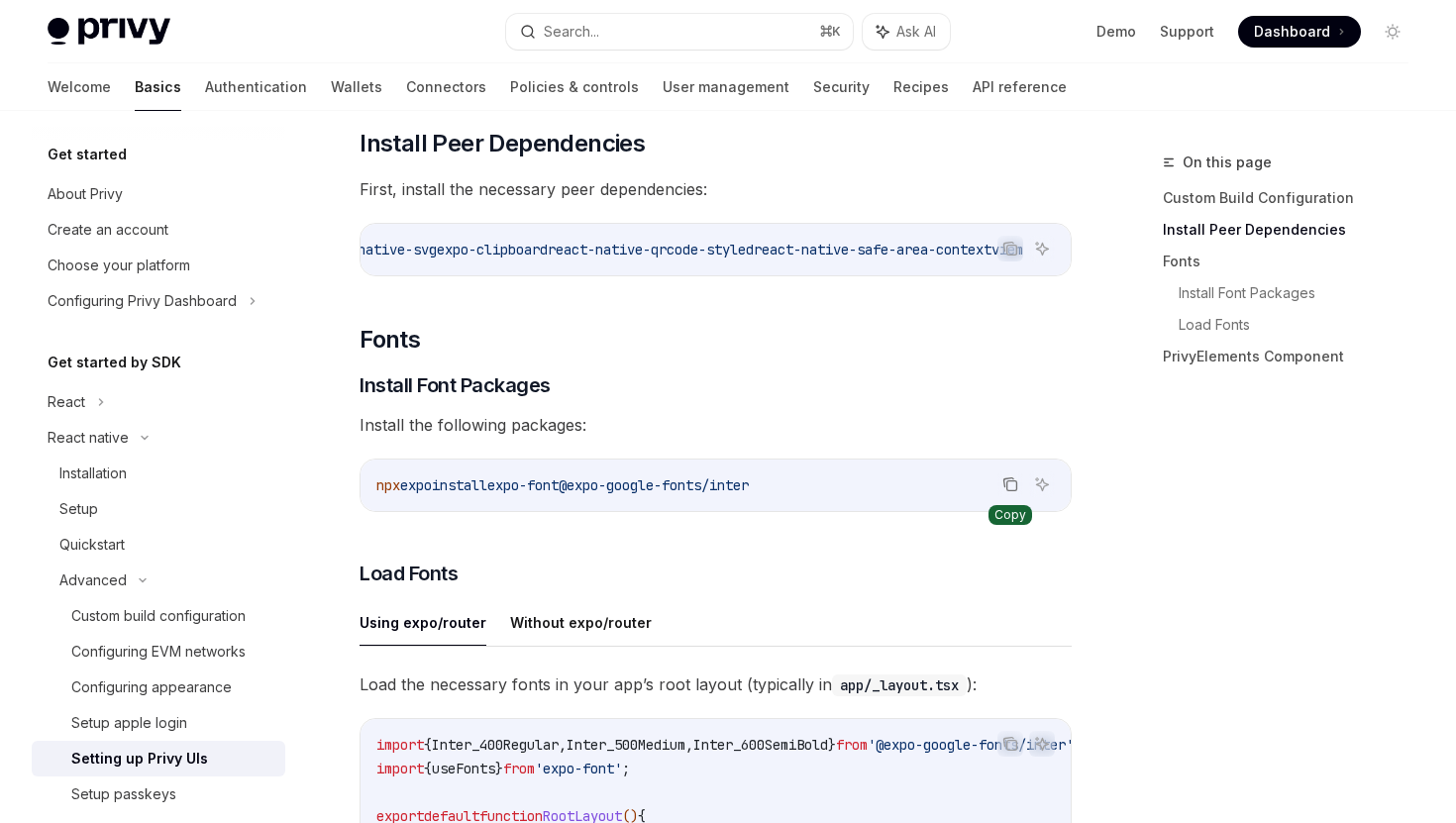 click 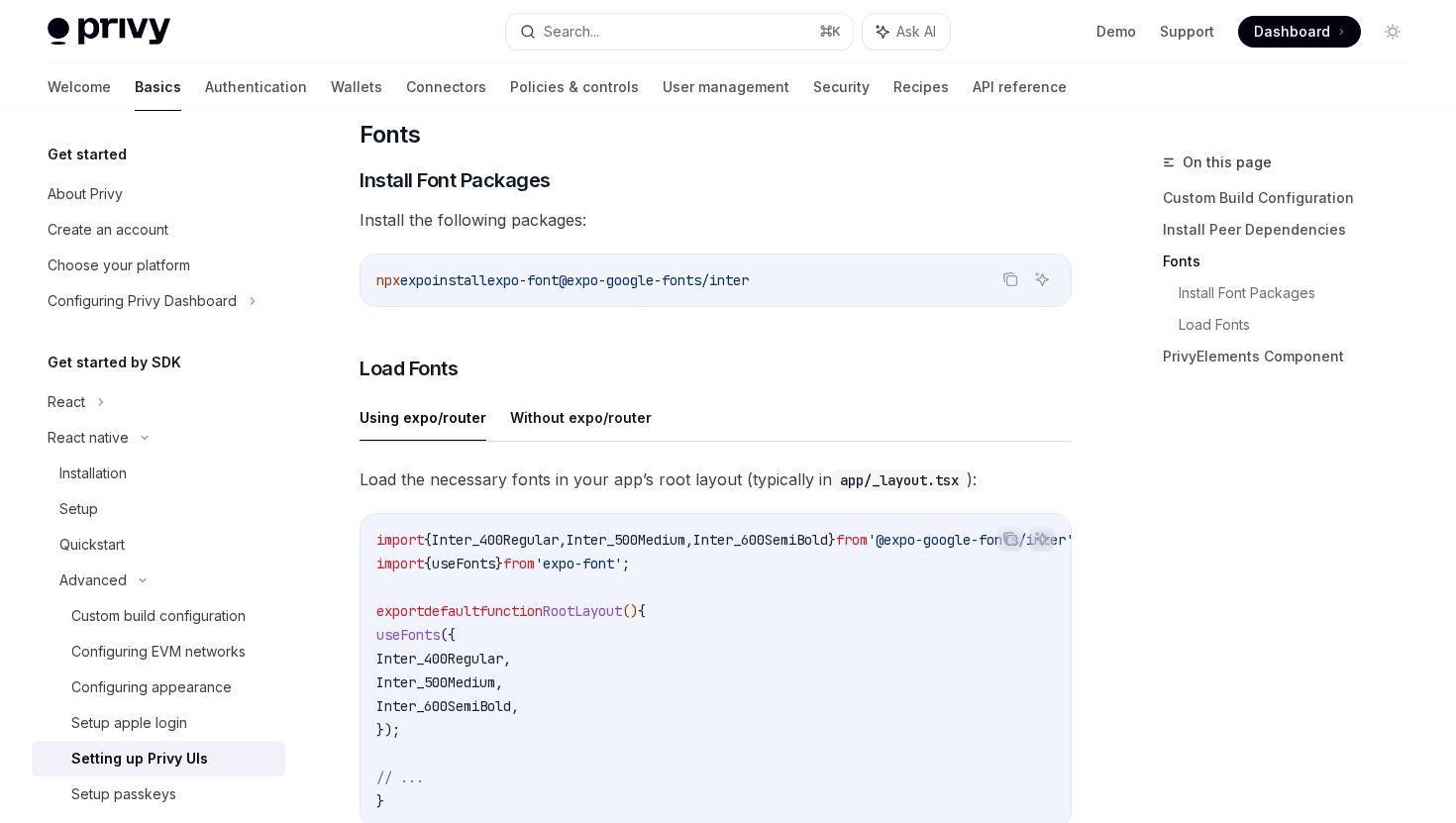 scroll, scrollTop: 681, scrollLeft: 0, axis: vertical 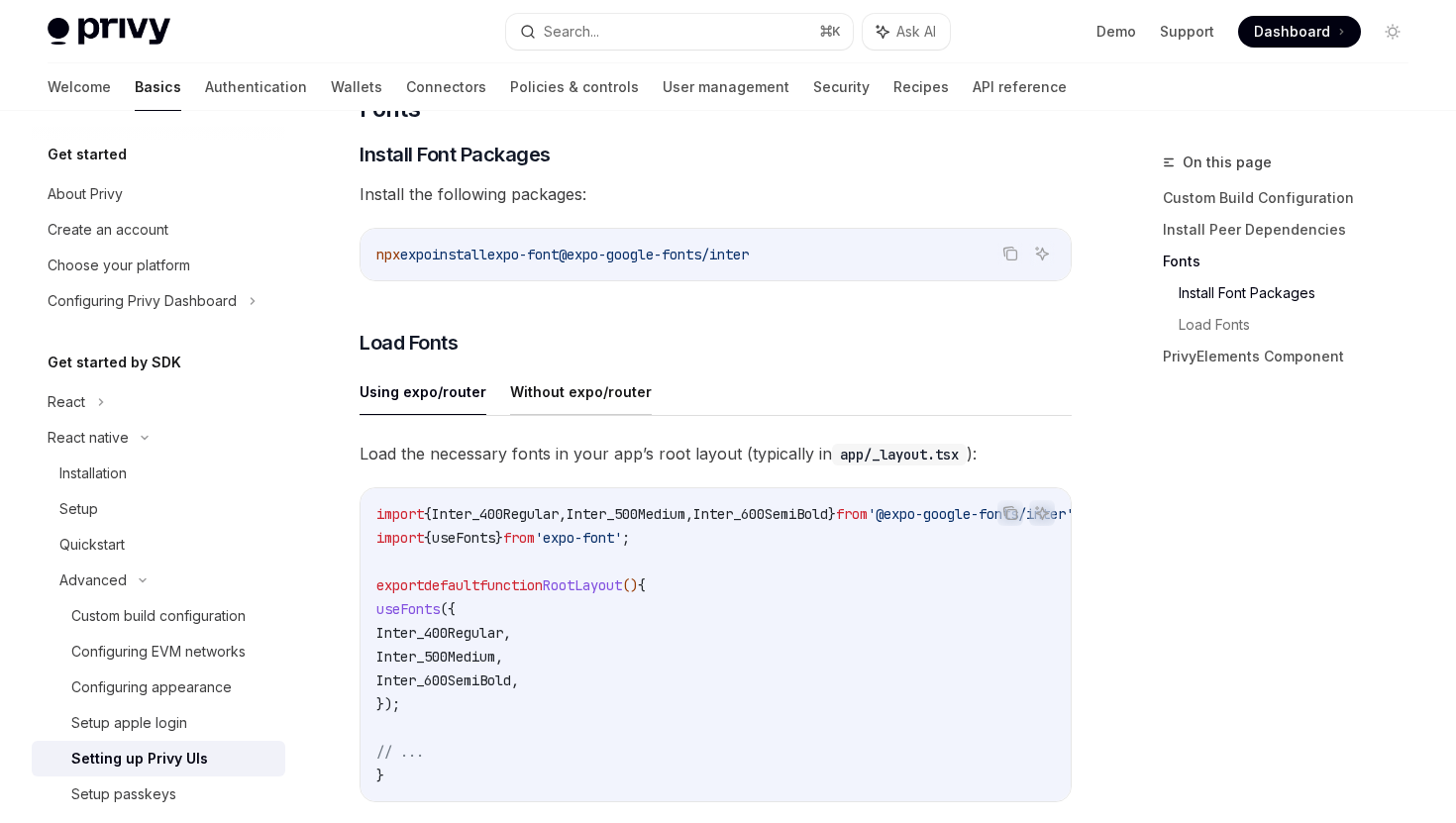 click on "Without expo/router" at bounding box center (580, 391) 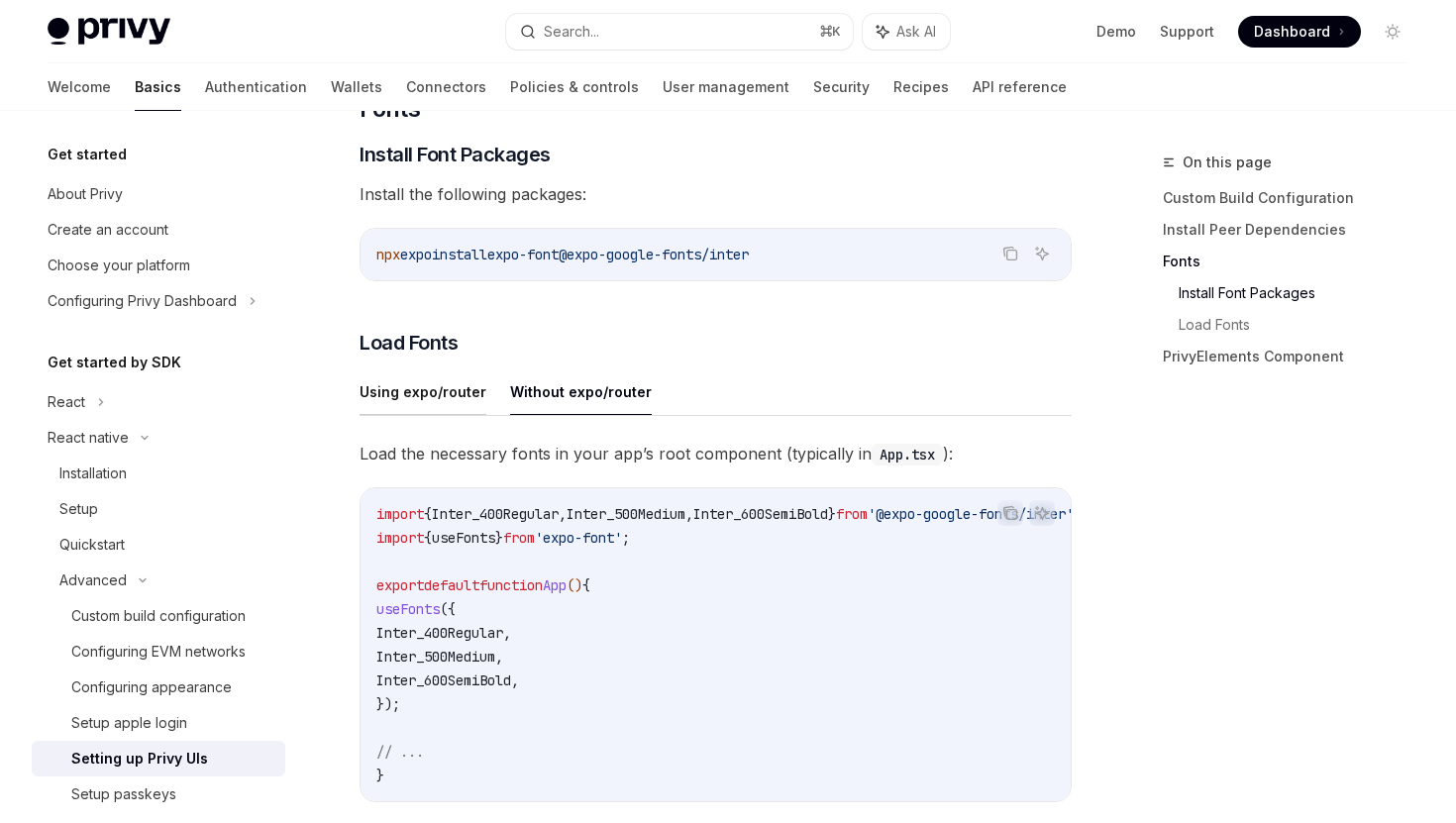 click on "Using expo/router" at bounding box center (423, 391) 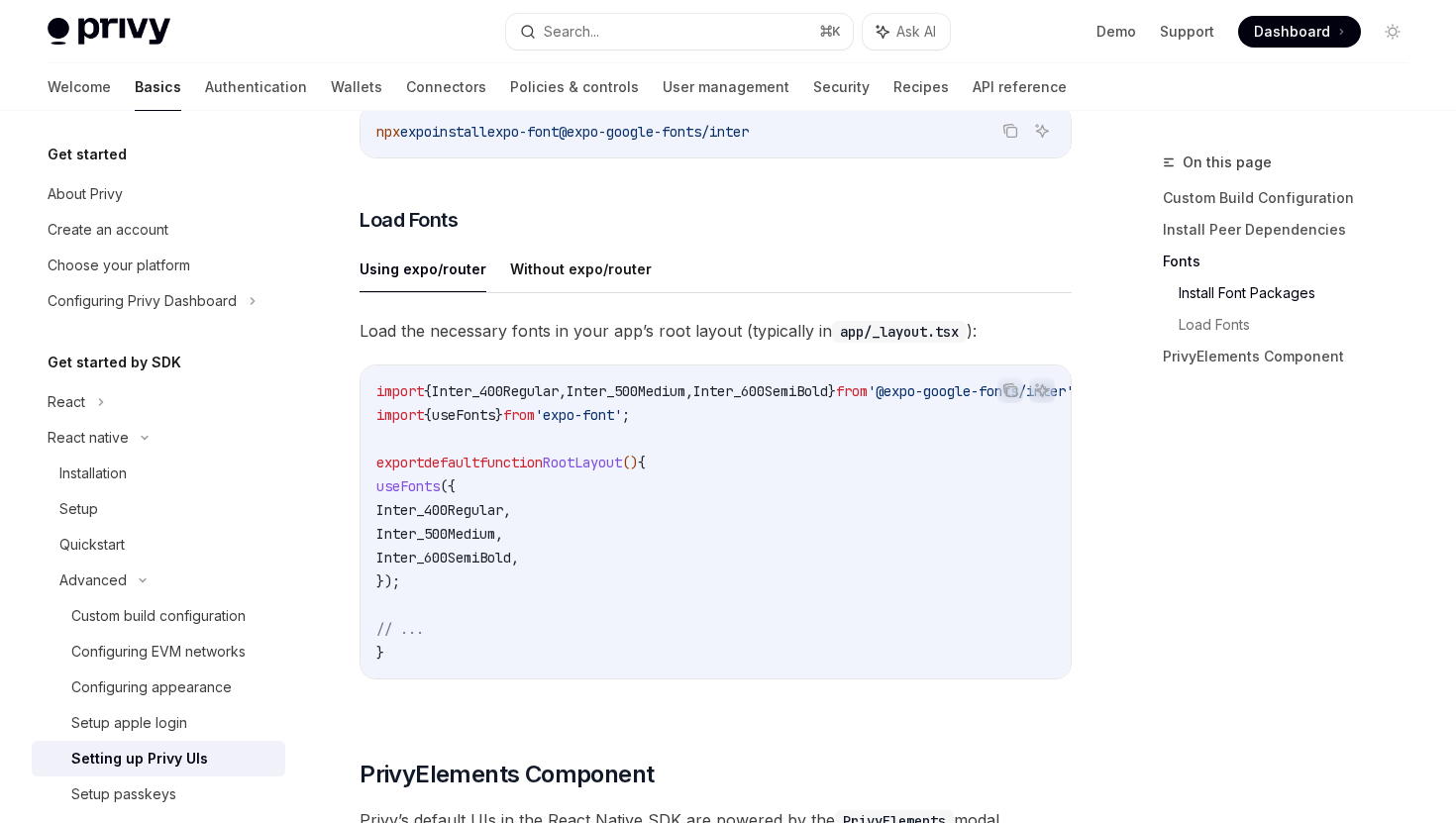 scroll, scrollTop: 800, scrollLeft: 0, axis: vertical 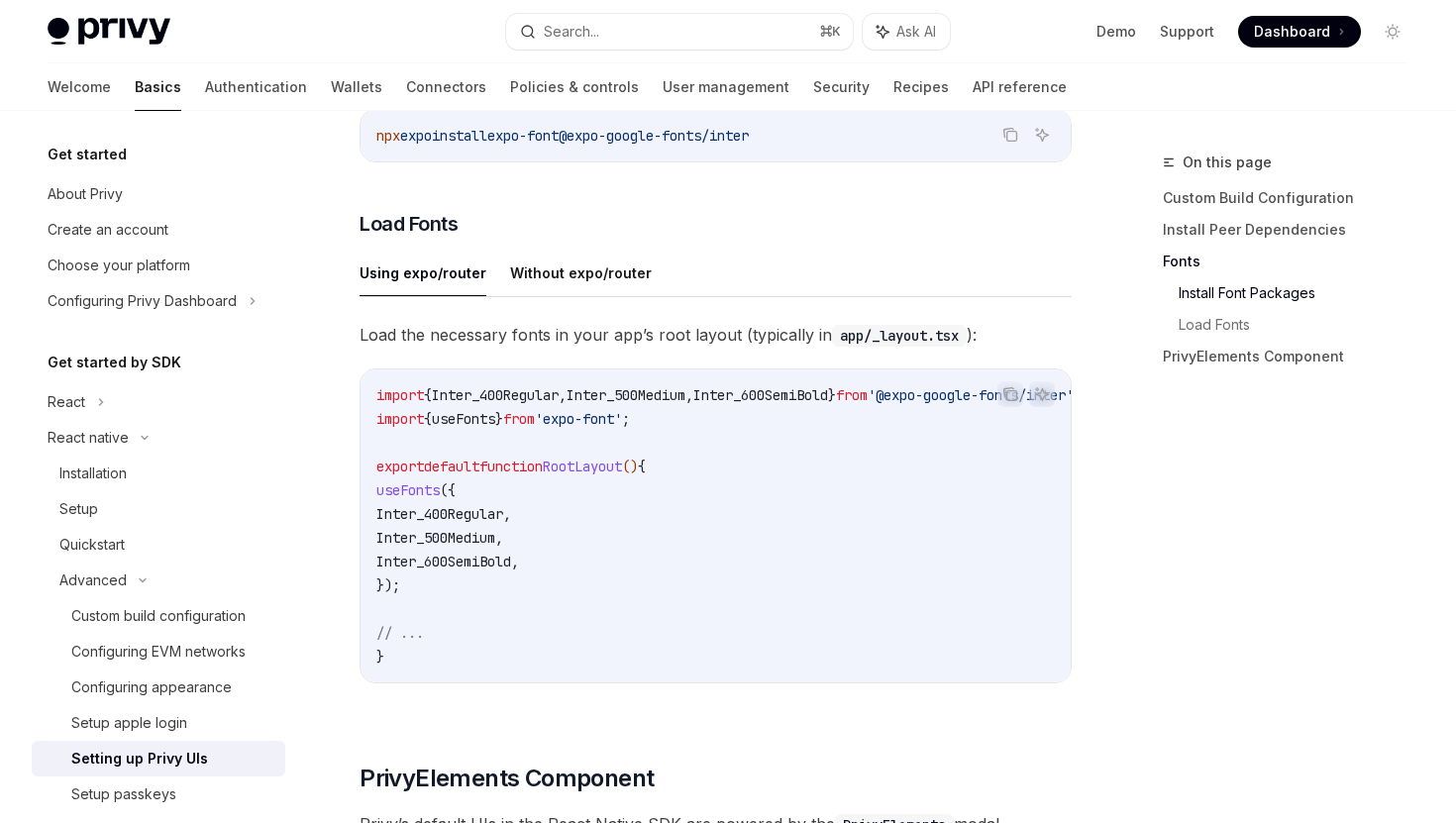 click on "Inter_500Medium" at bounding box center (626, 395) 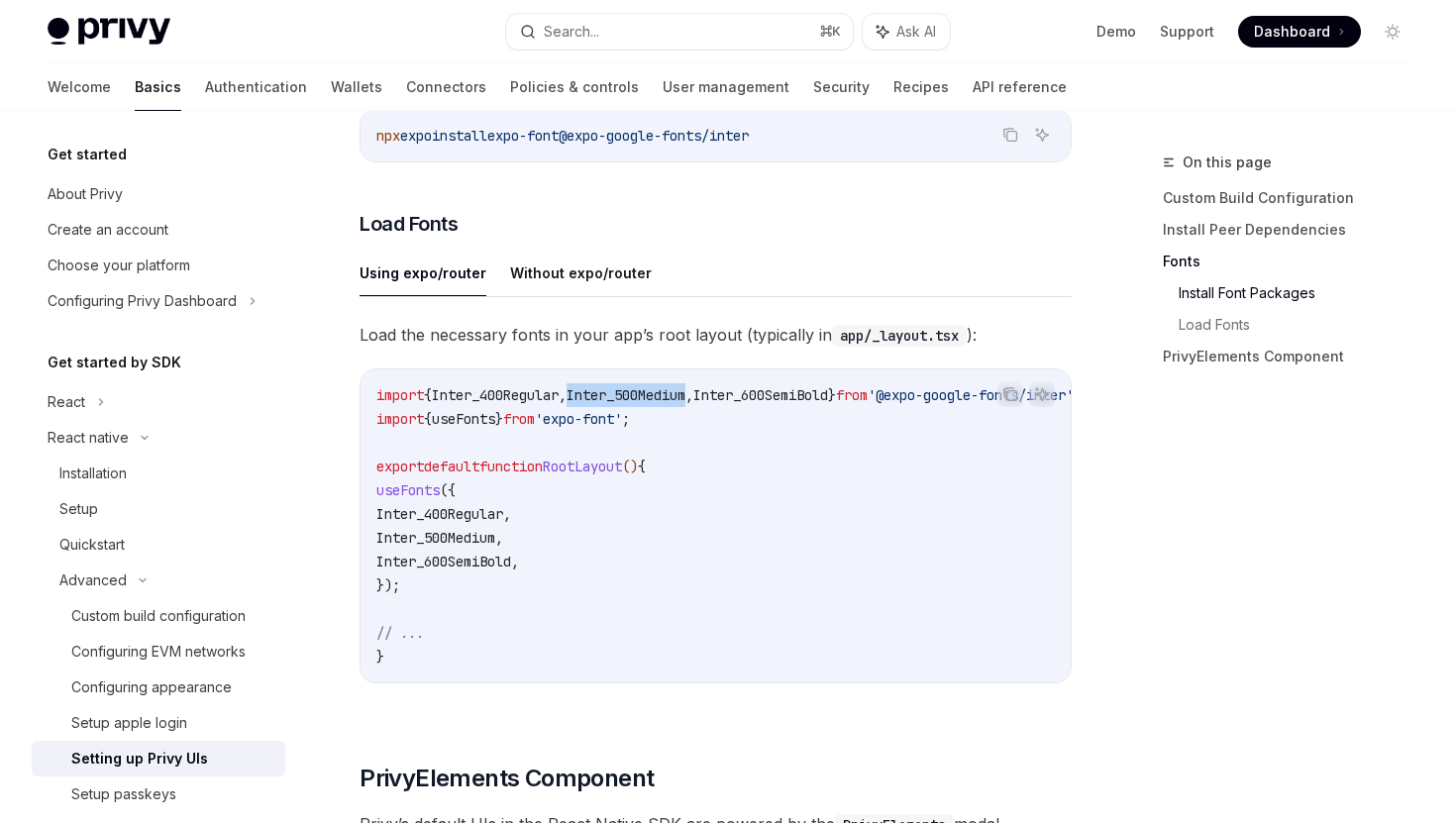 click on "Inter_500Medium" at bounding box center (626, 395) 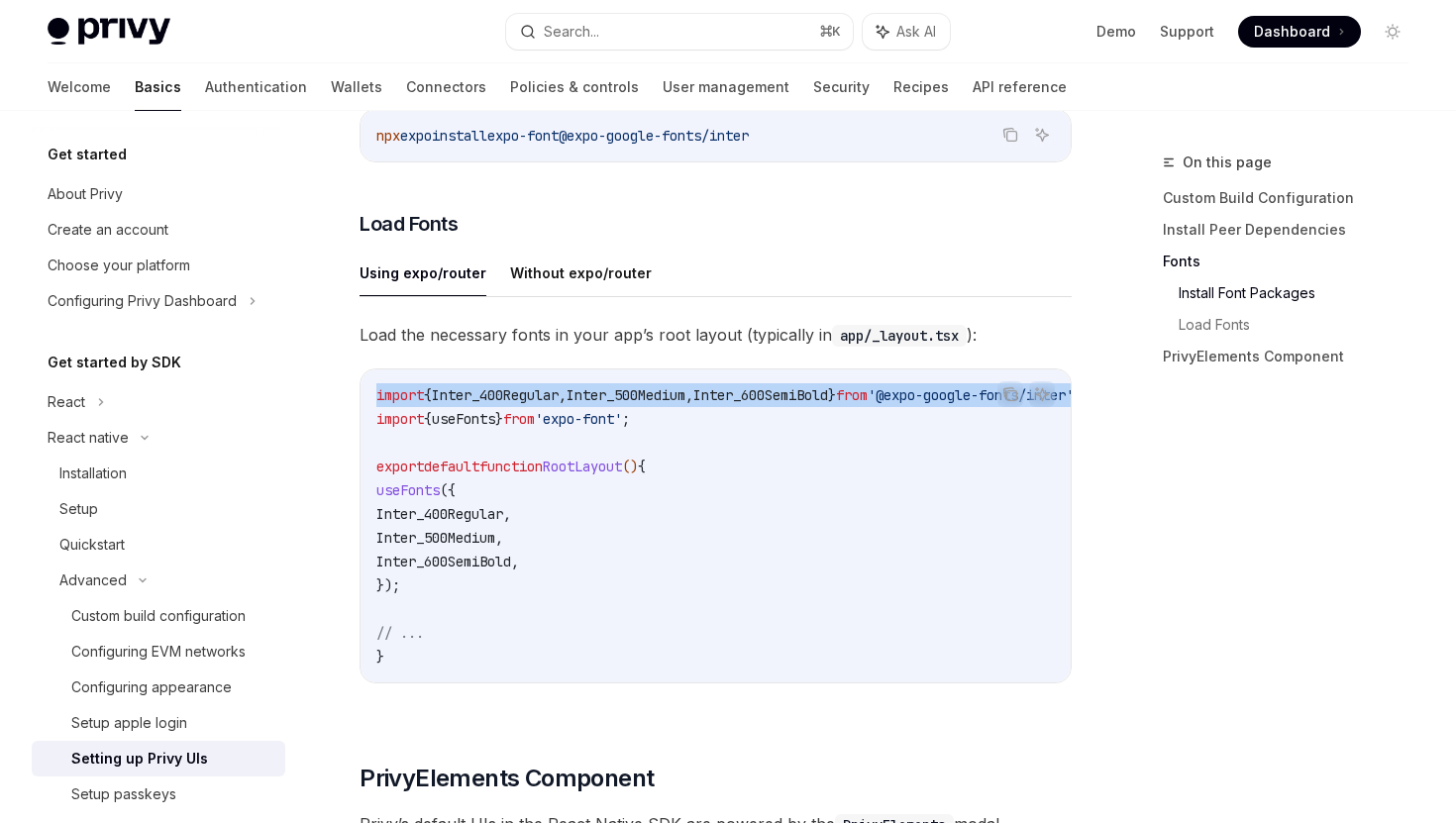 click on "Inter_500Medium" at bounding box center [626, 395] 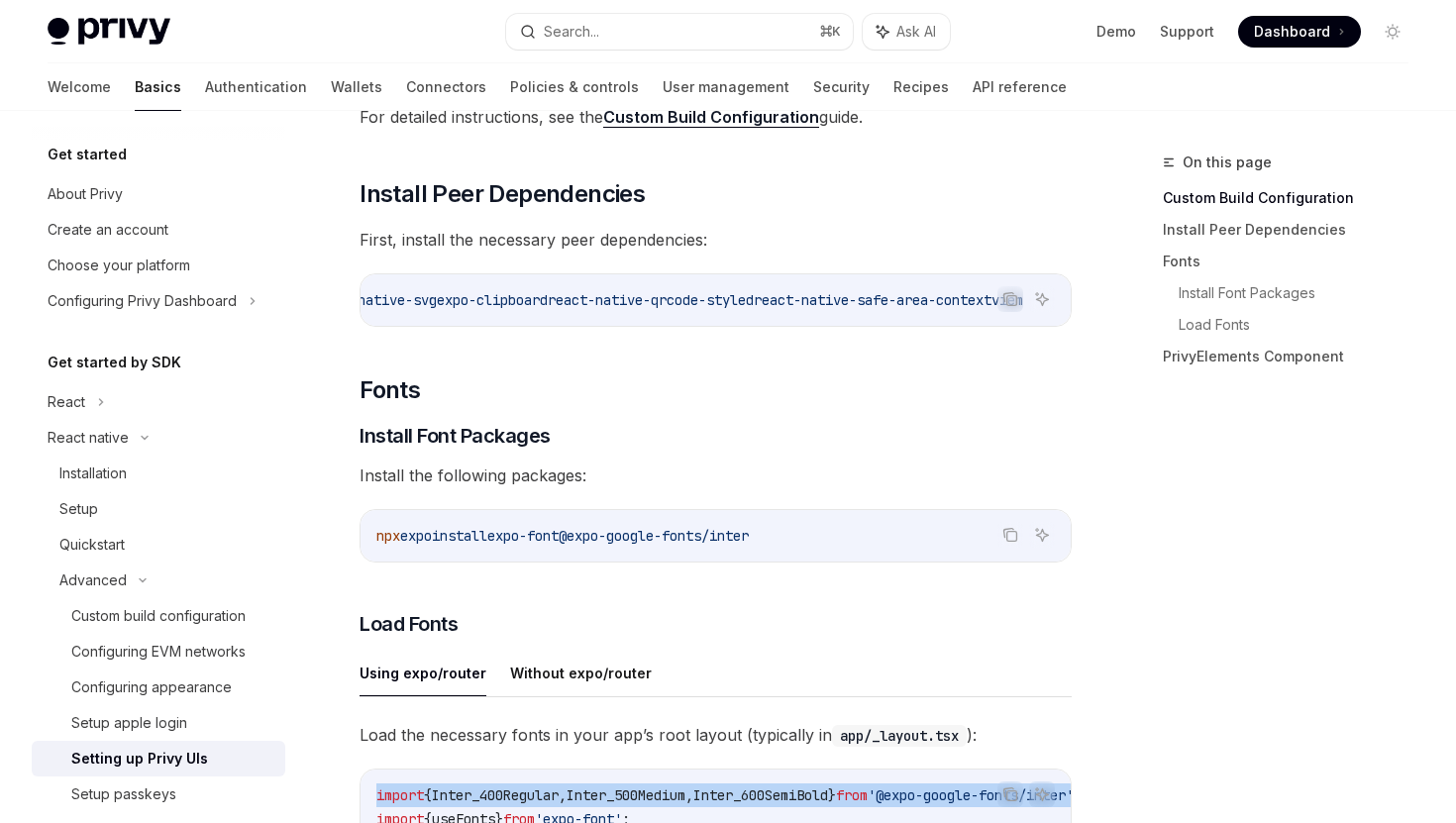 scroll, scrollTop: 395, scrollLeft: 0, axis: vertical 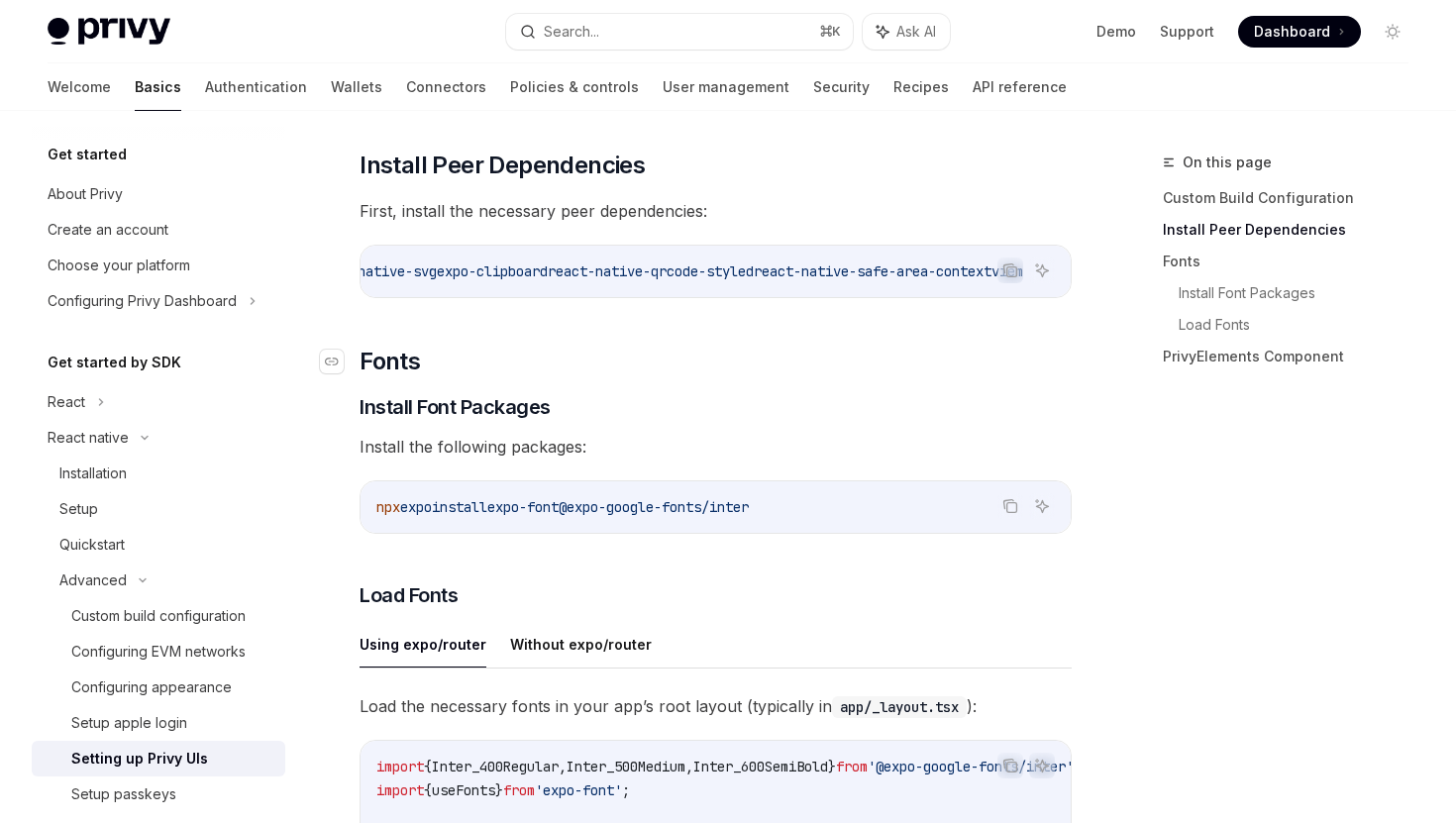click on "​ Fonts" at bounding box center [715, 361] 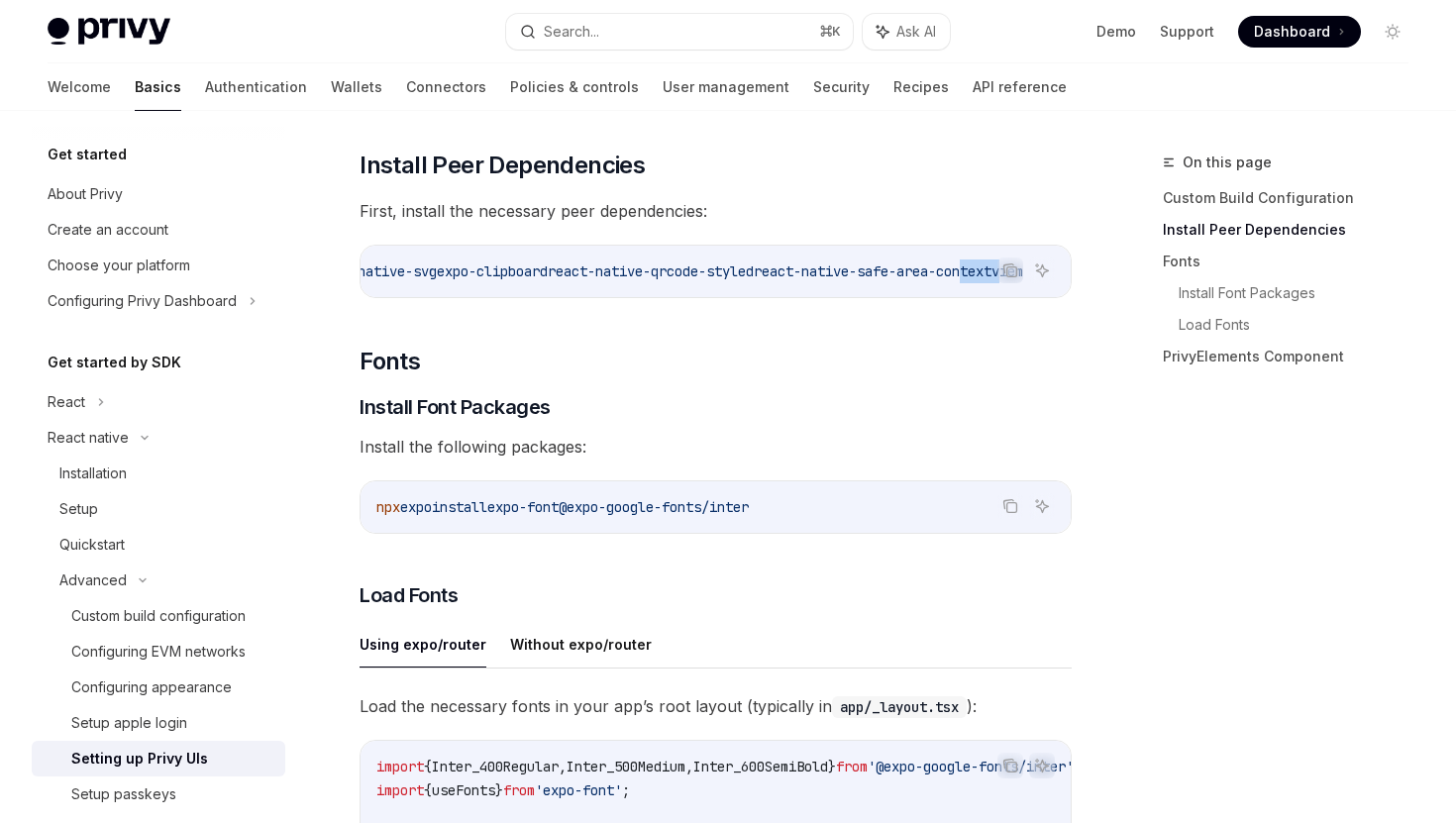 drag, startPoint x: 943, startPoint y: 264, endPoint x: 990, endPoint y: 282, distance: 50.328918 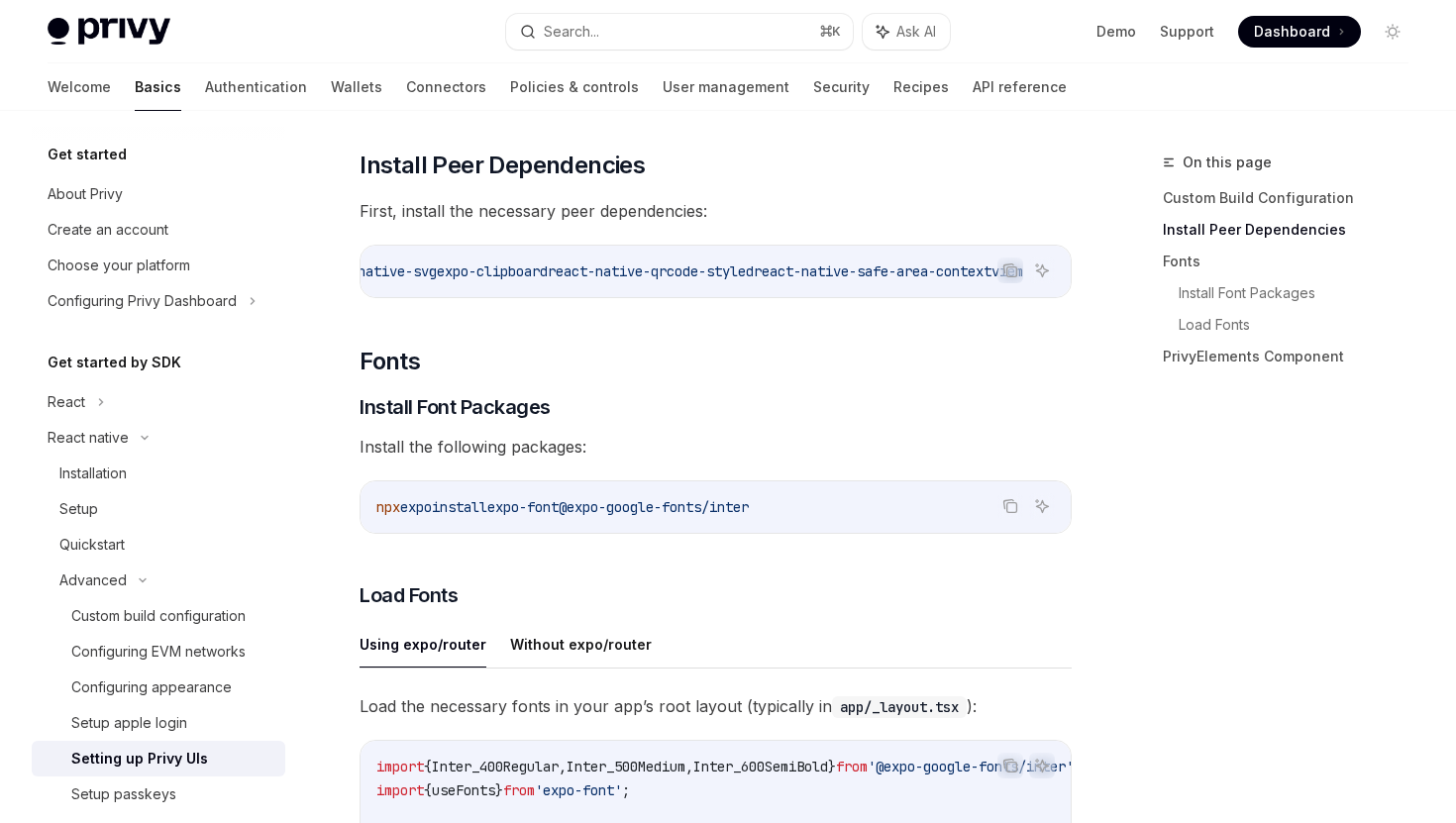 drag, startPoint x: 990, startPoint y: 272, endPoint x: 1012, endPoint y: 283, distance: 24.596748 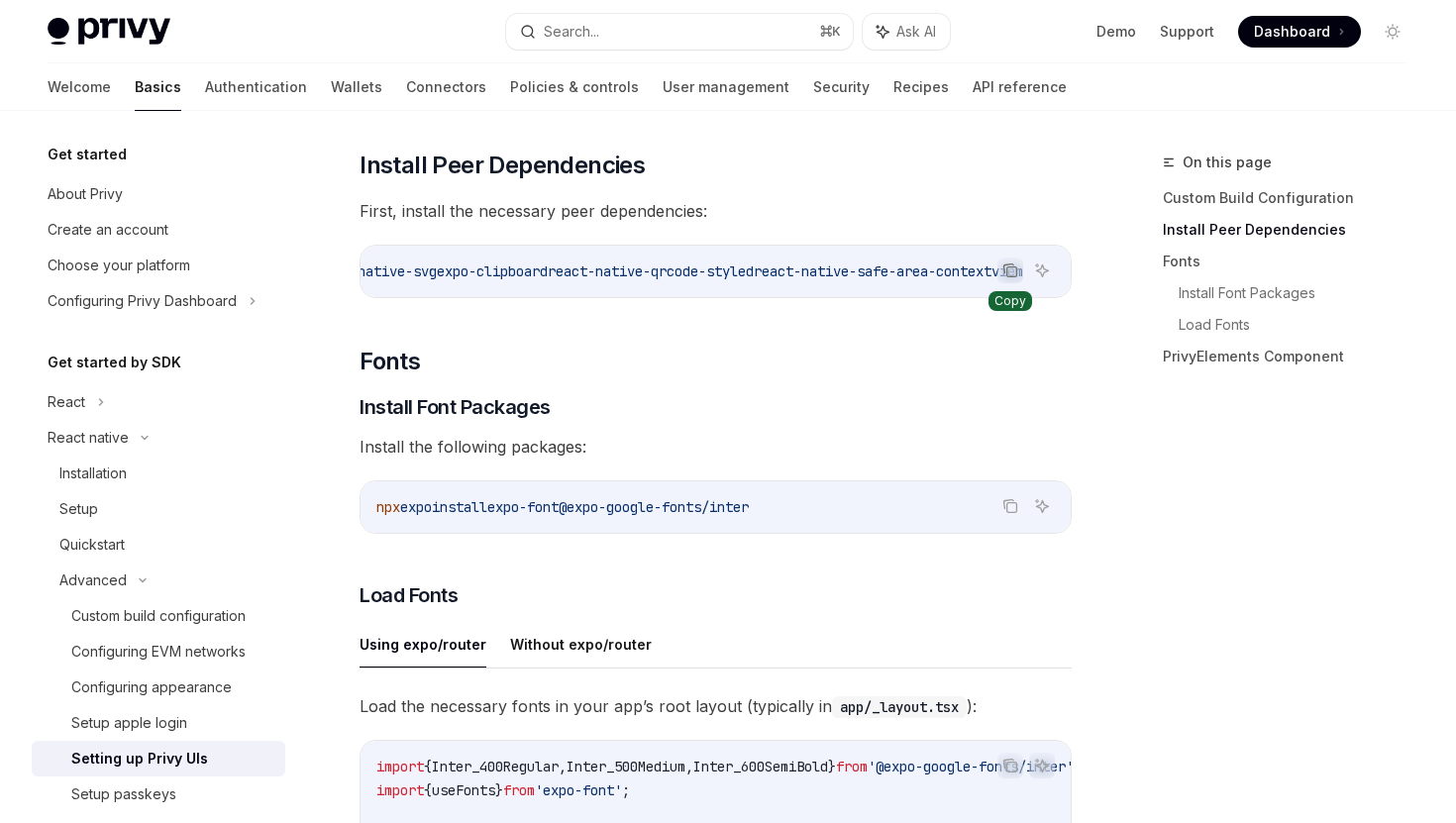 click 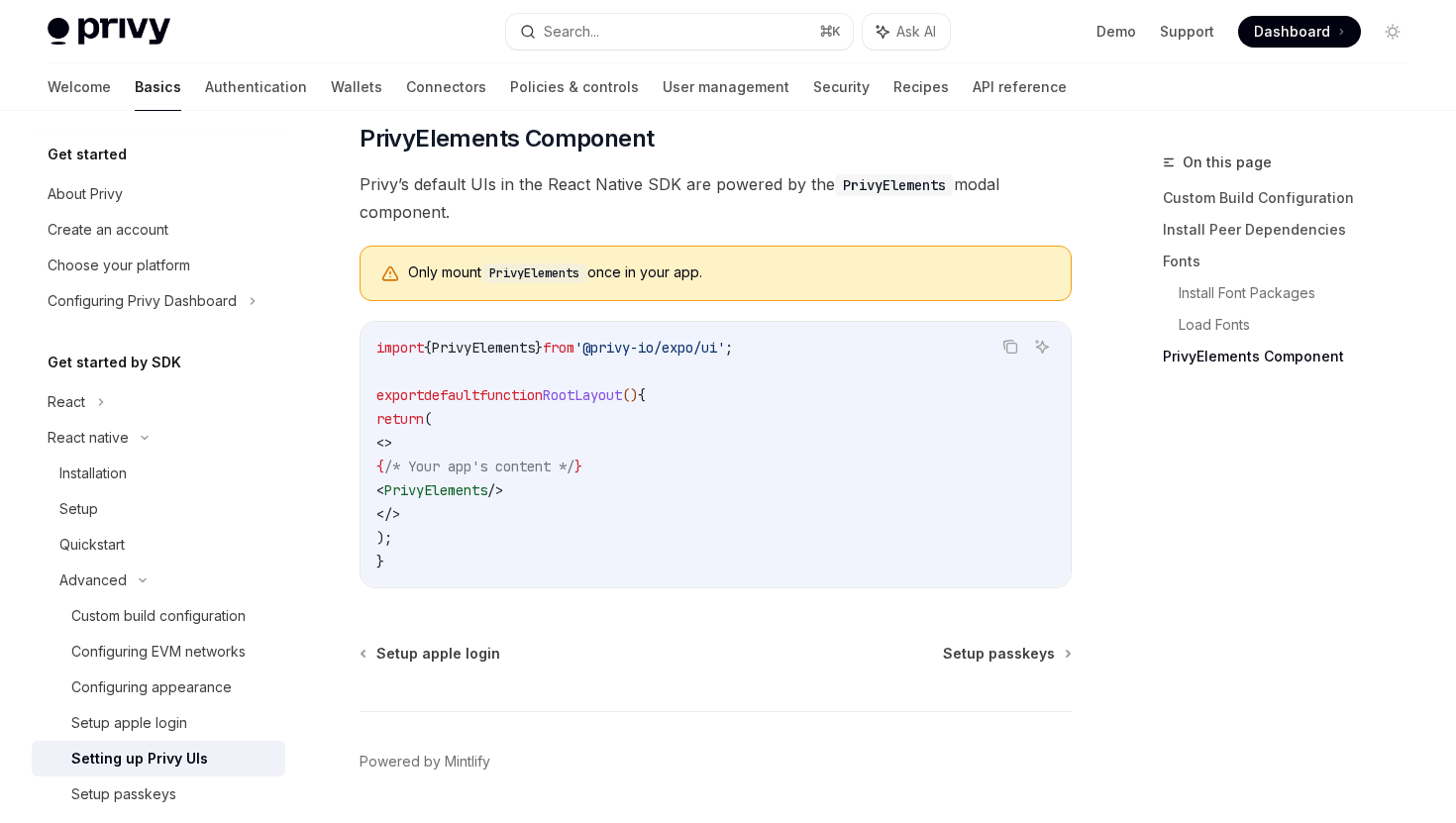 scroll, scrollTop: 1447, scrollLeft: 0, axis: vertical 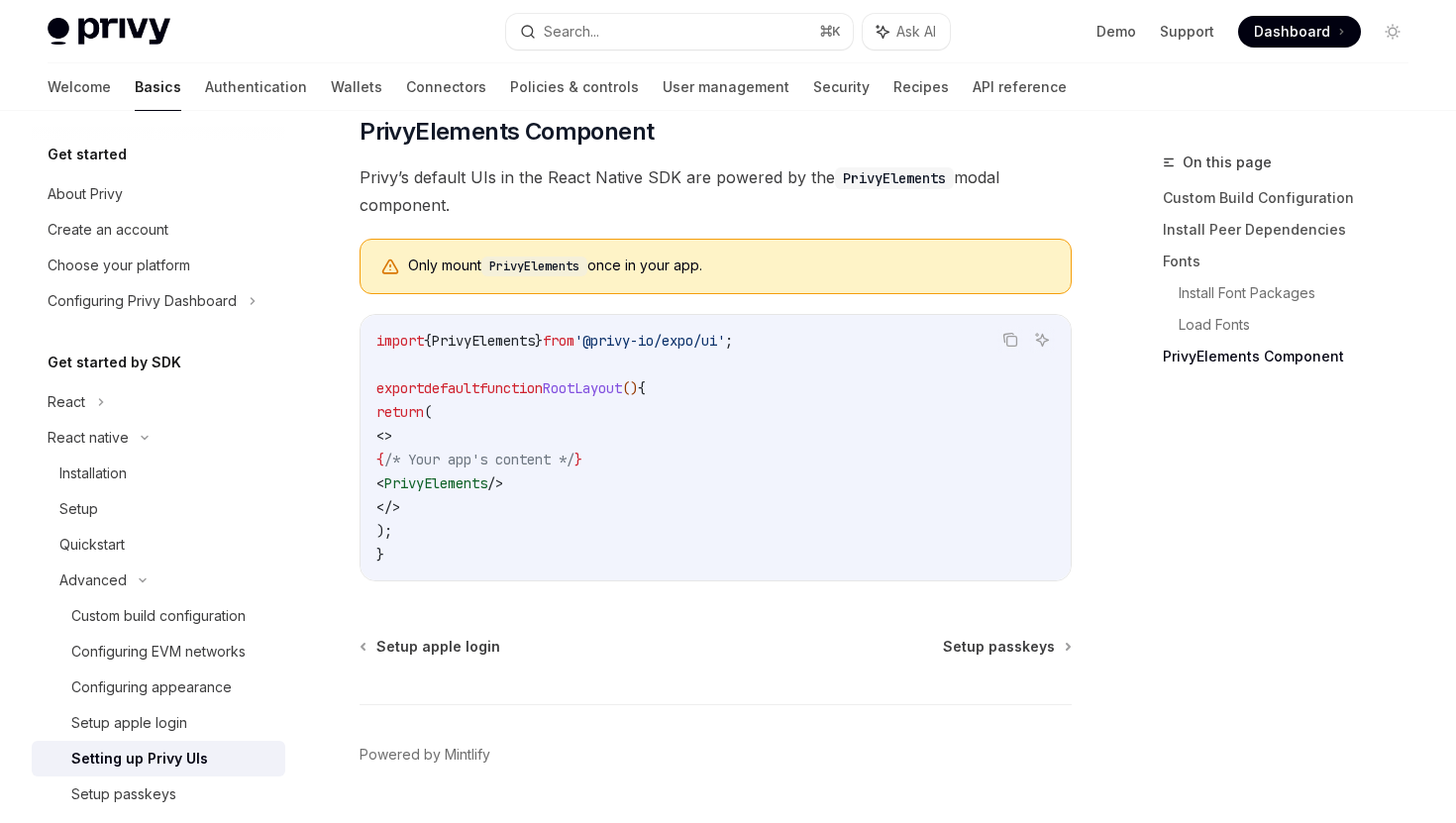 click on "'@privy-io/expo/ui'" at bounding box center [650, 341] 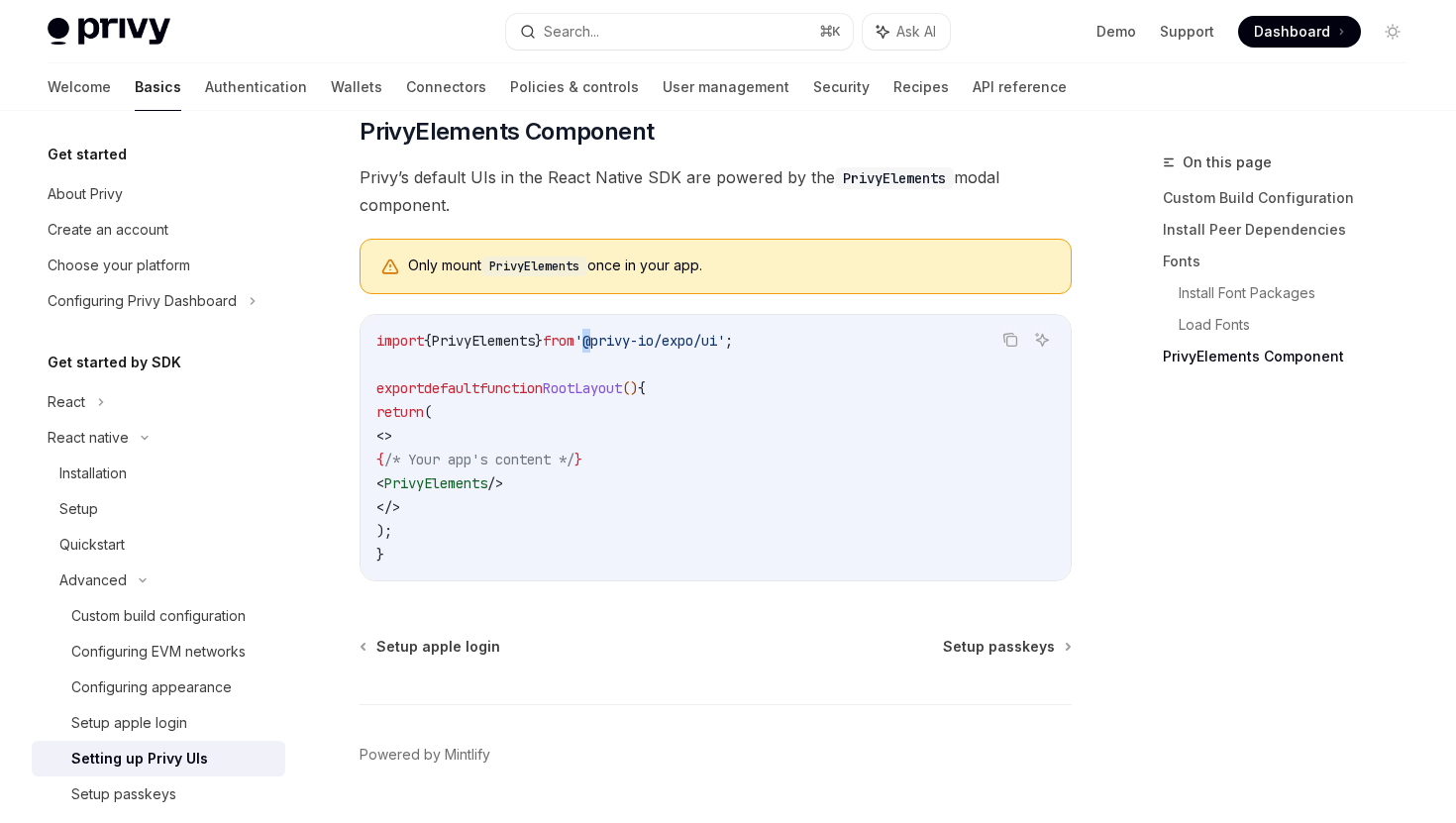 click on "'@privy-io/expo/ui'" at bounding box center [650, 341] 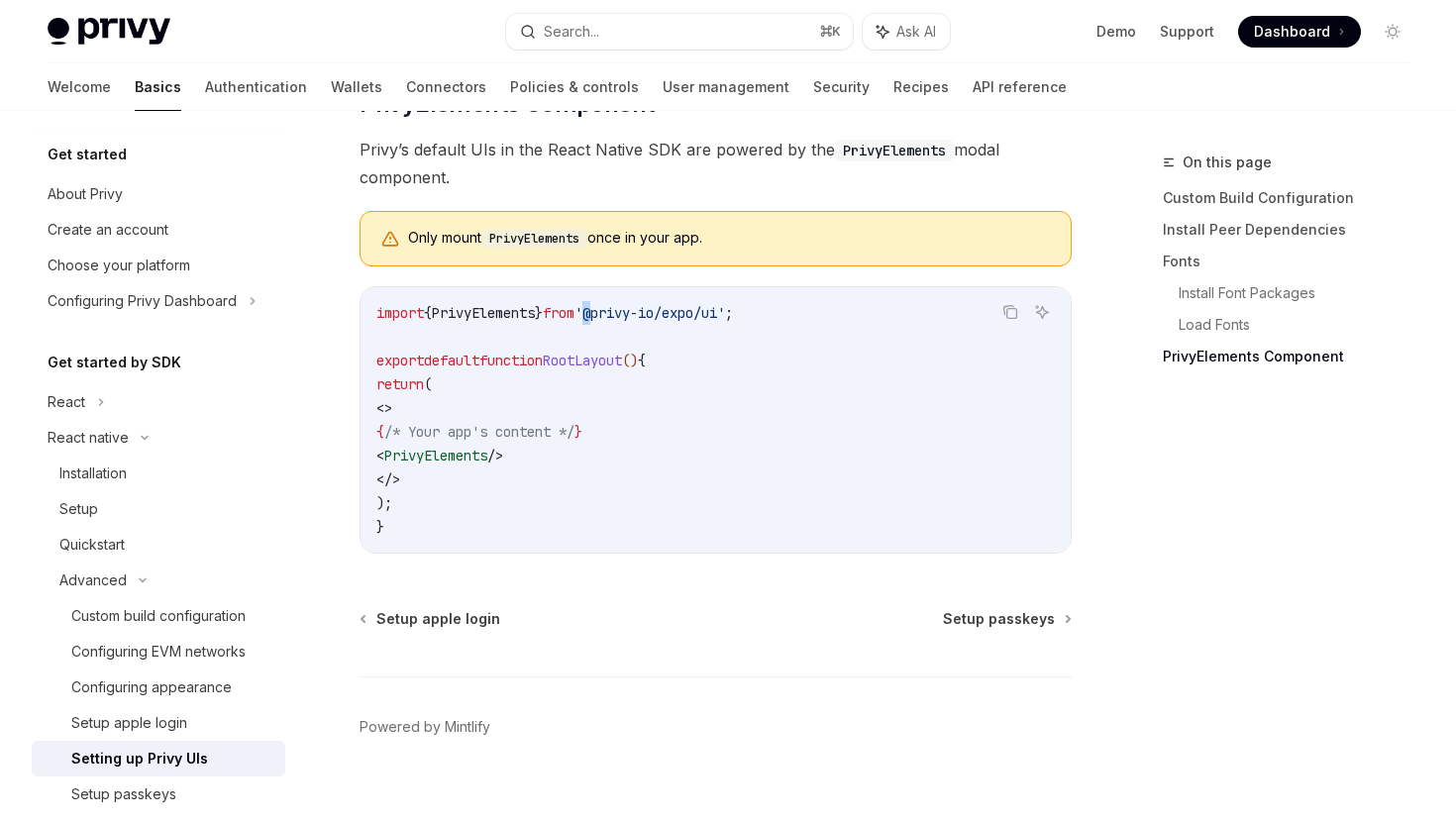 scroll, scrollTop: 1484, scrollLeft: 0, axis: vertical 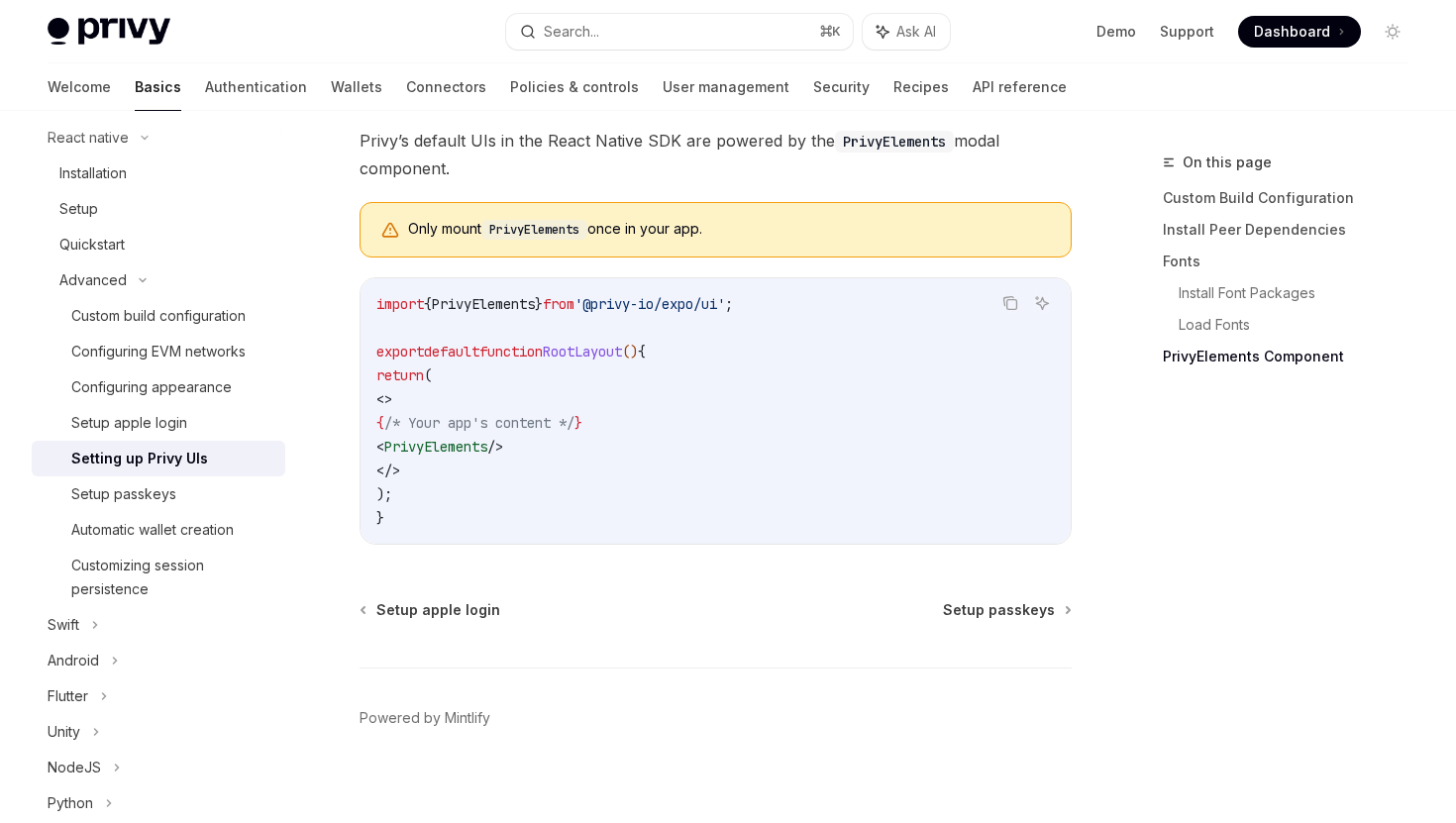 click on "'@privy-io/expo/ui'" at bounding box center (650, 304) 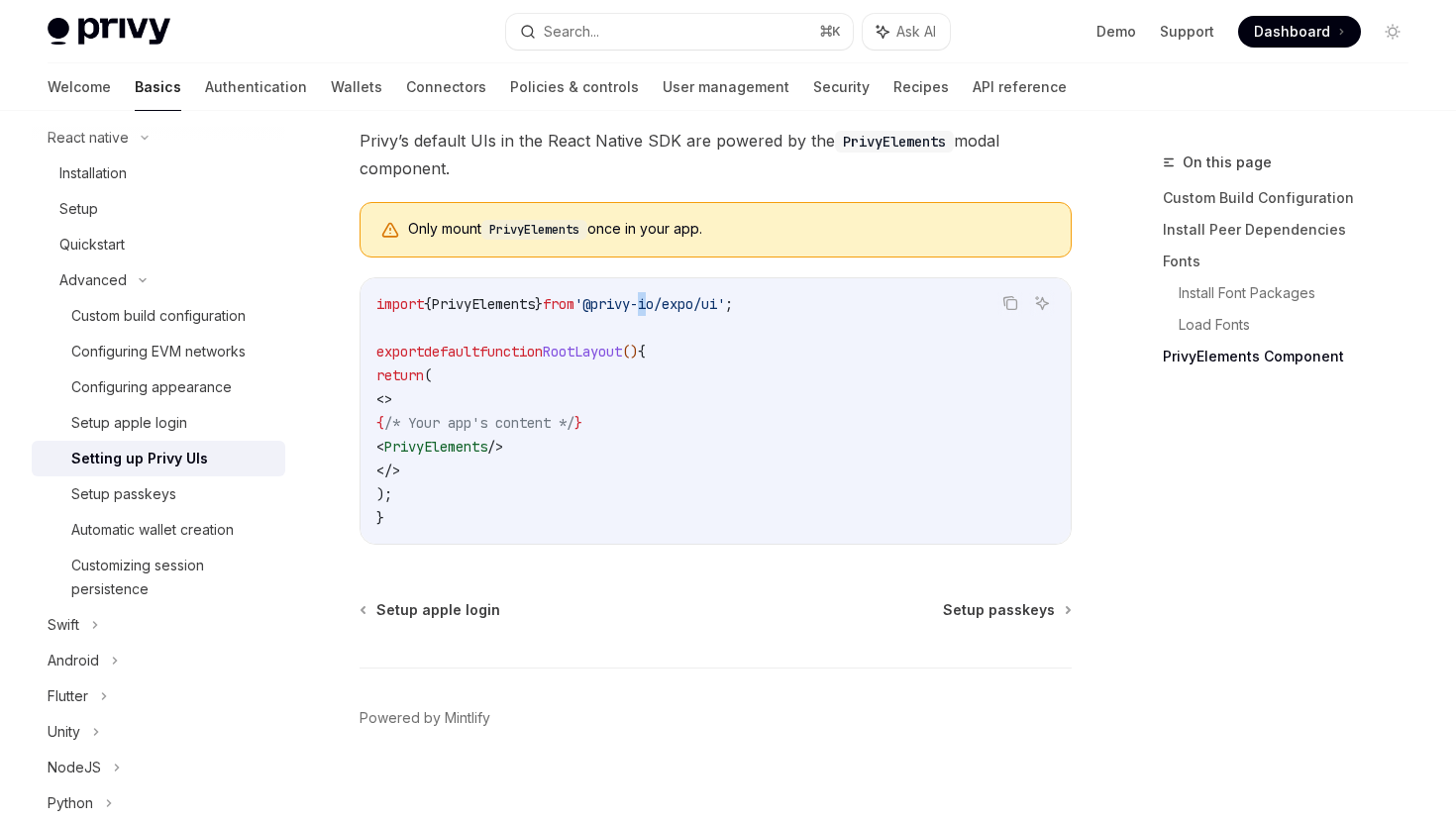 click on "'@privy-io/expo/ui'" at bounding box center [650, 304] 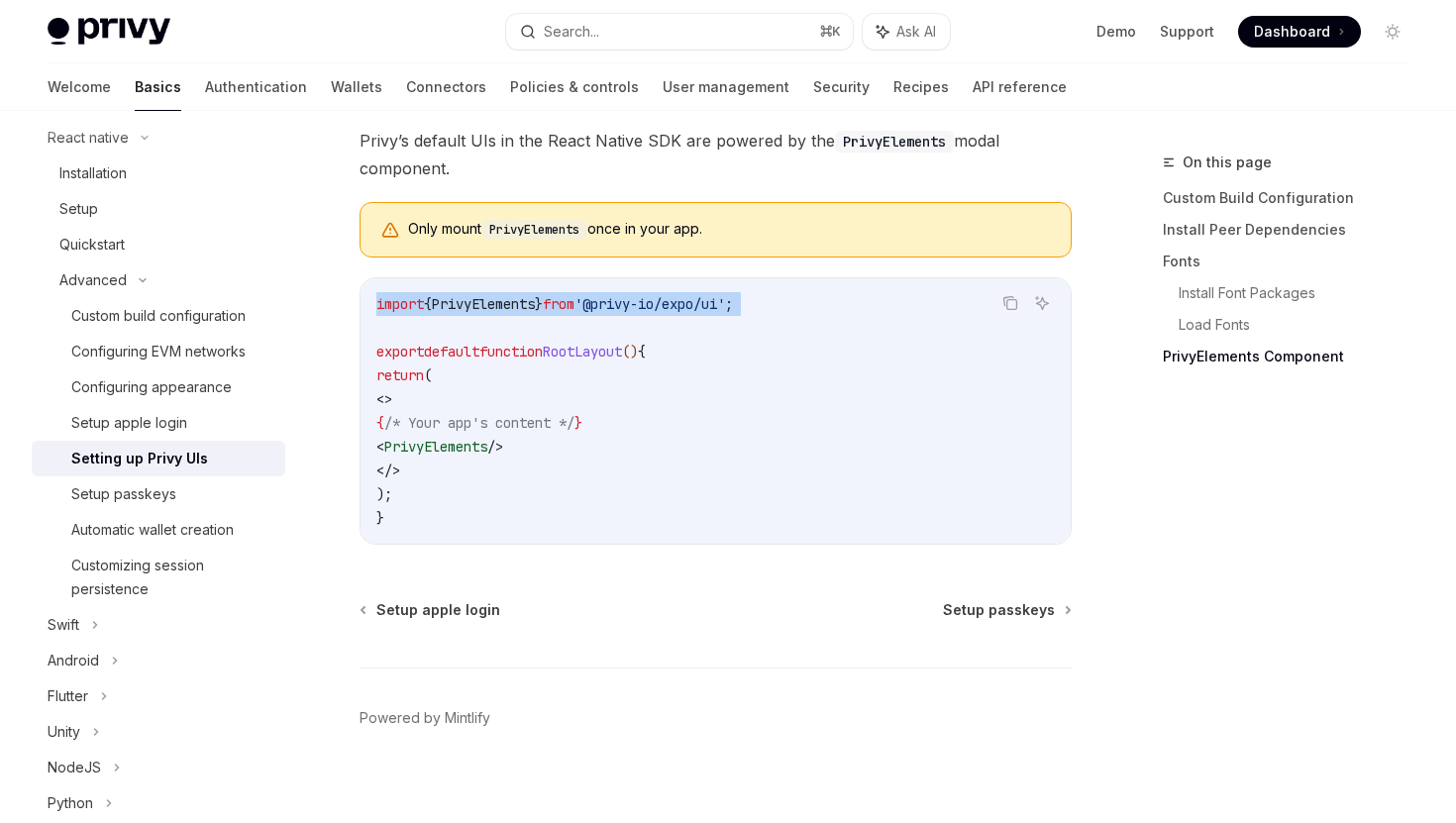 click on "'@privy-io/expo/ui'" at bounding box center (650, 304) 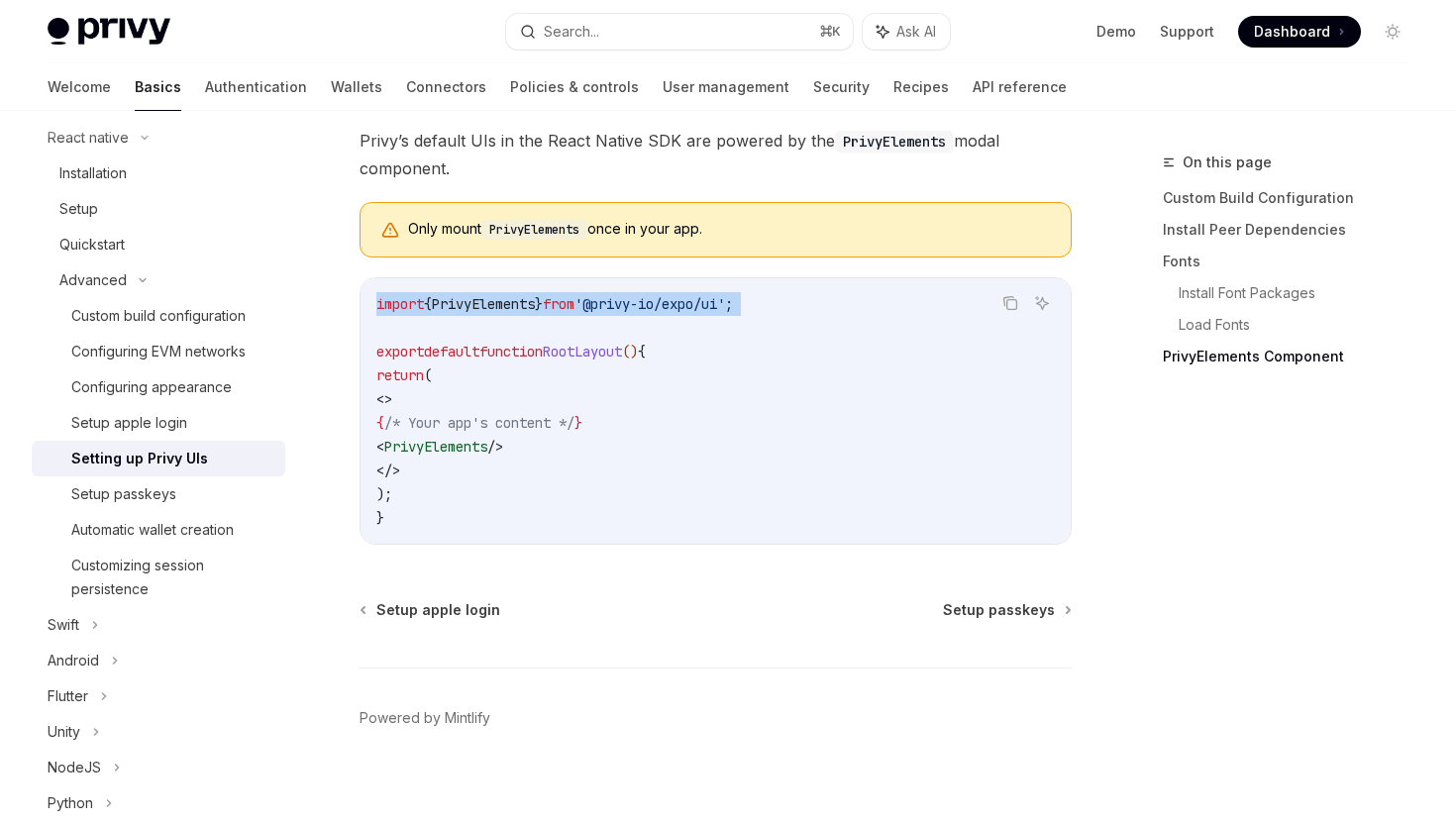 copy on "import  { PrivyElements }  from  '@privy-io/expo/ui' ;" 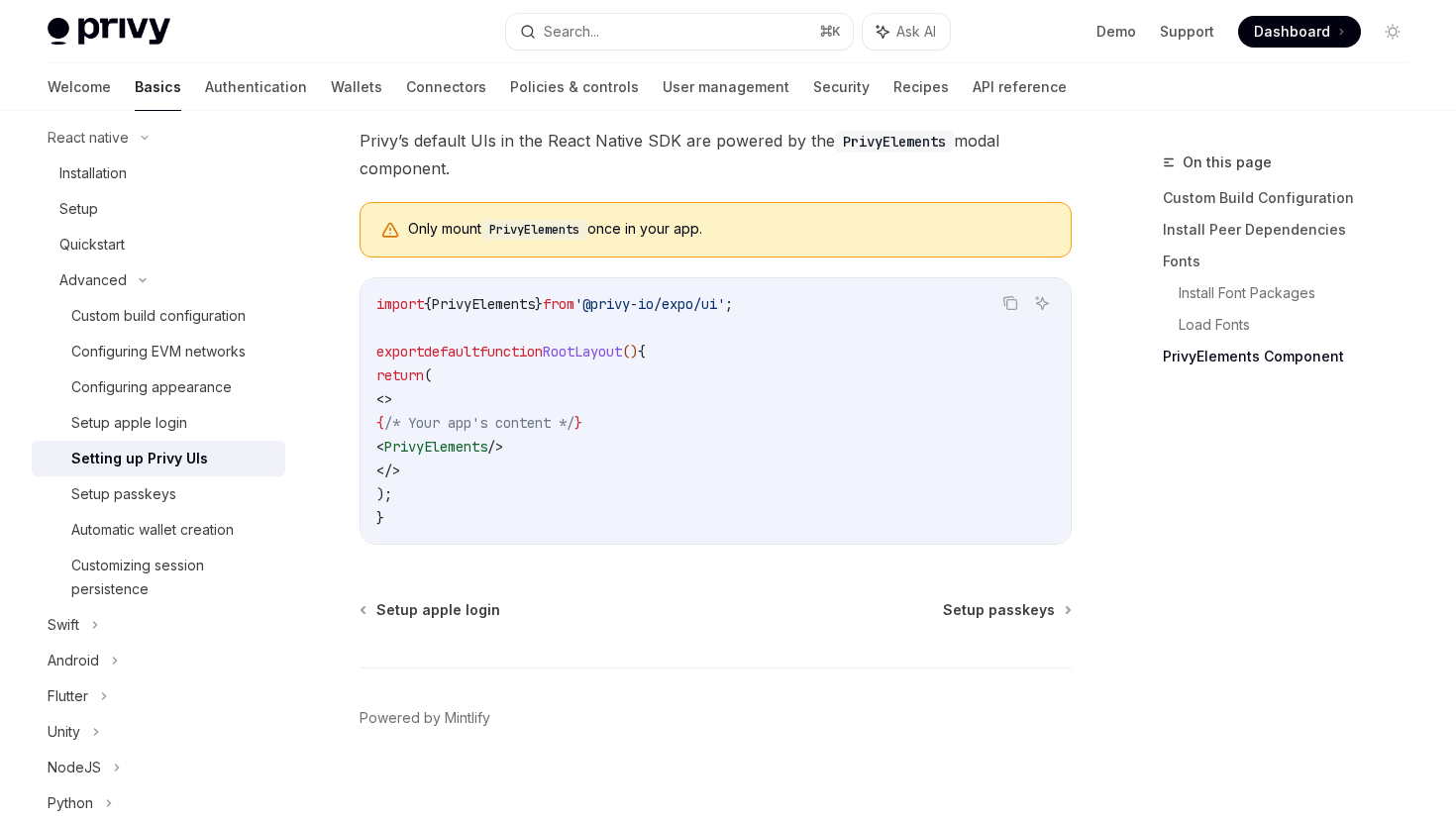 click on "<" at bounding box center (380, 447) 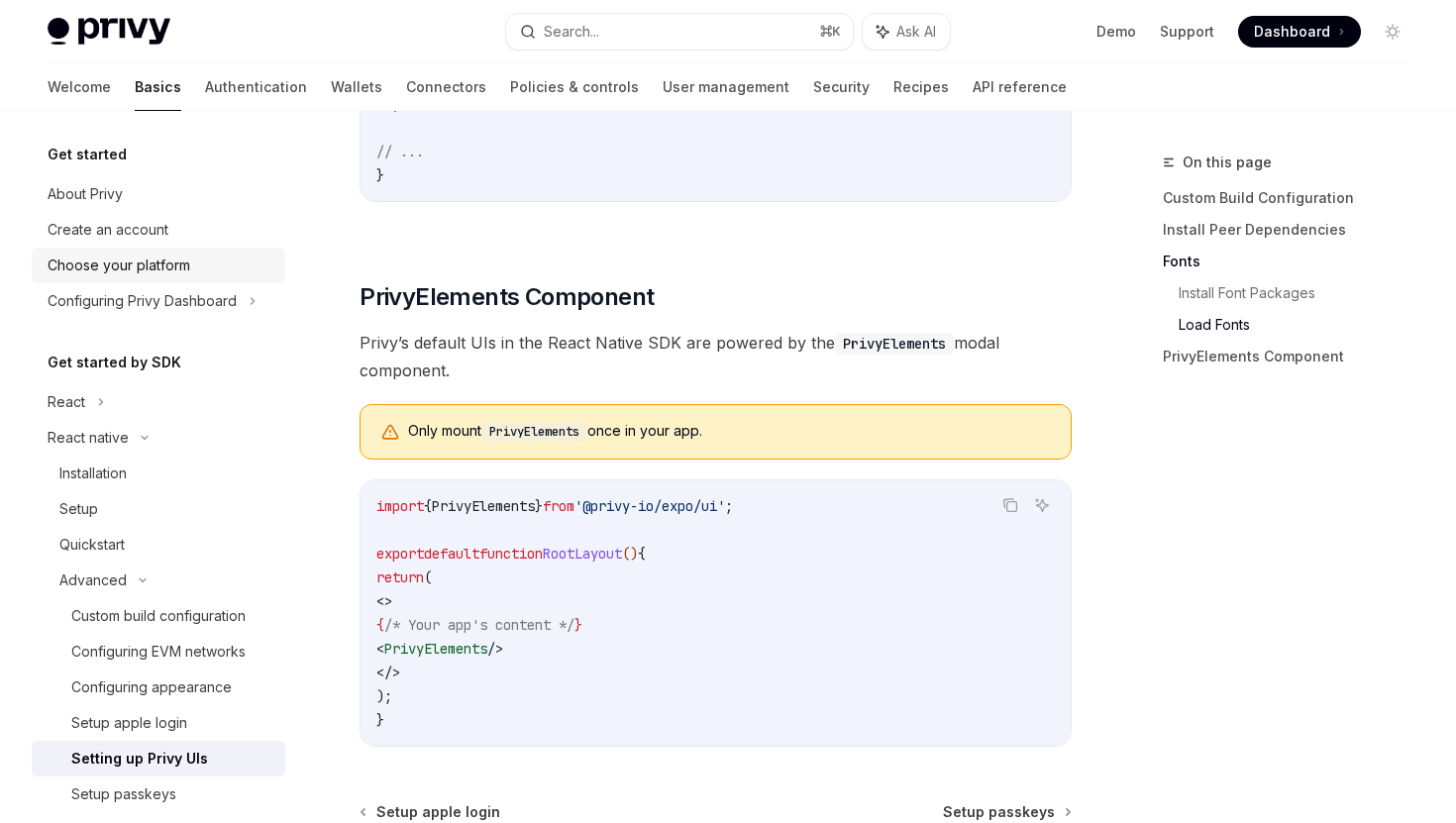 scroll, scrollTop: 1171, scrollLeft: 0, axis: vertical 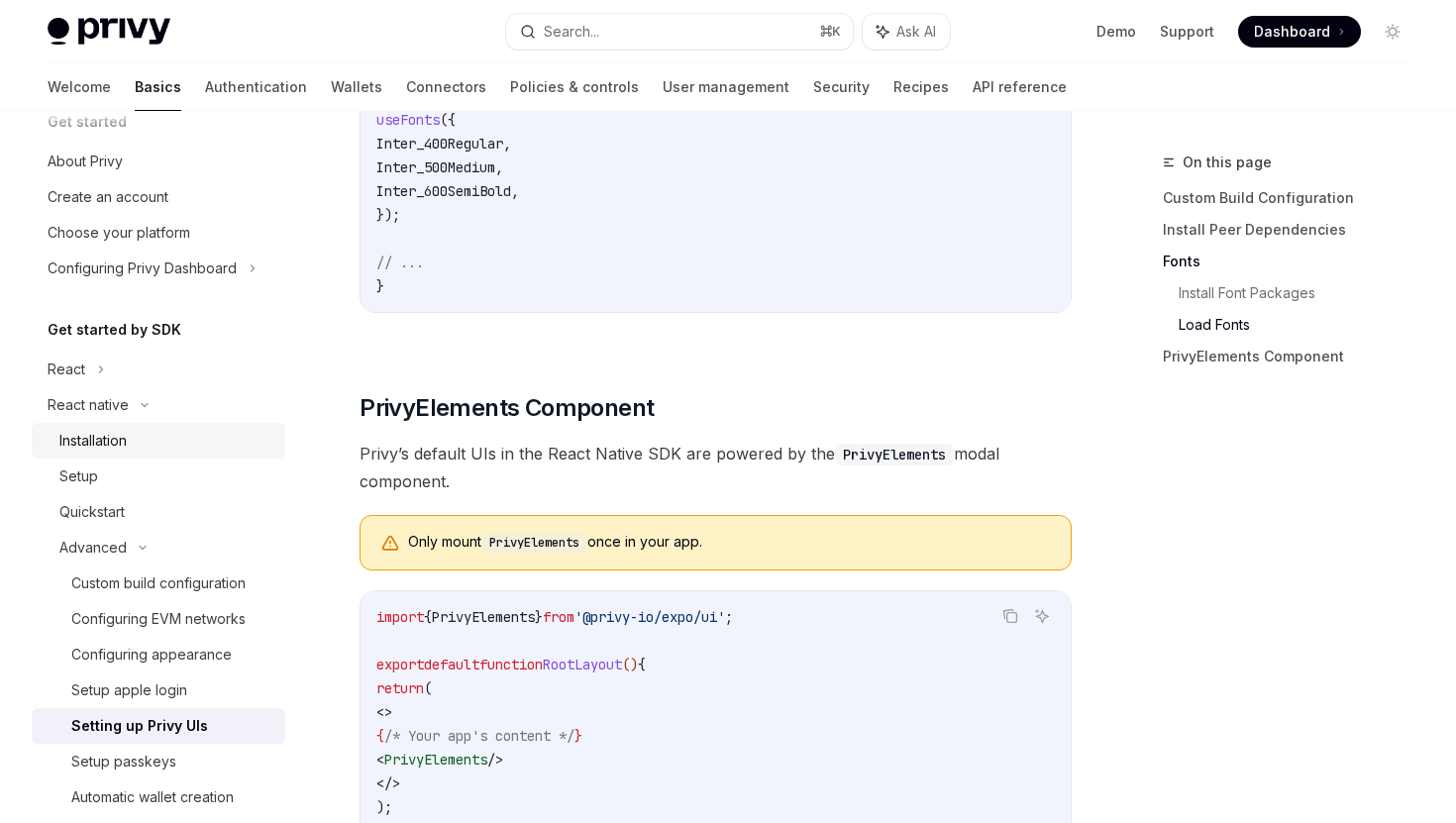 click on "Installation" at bounding box center (93, 441) 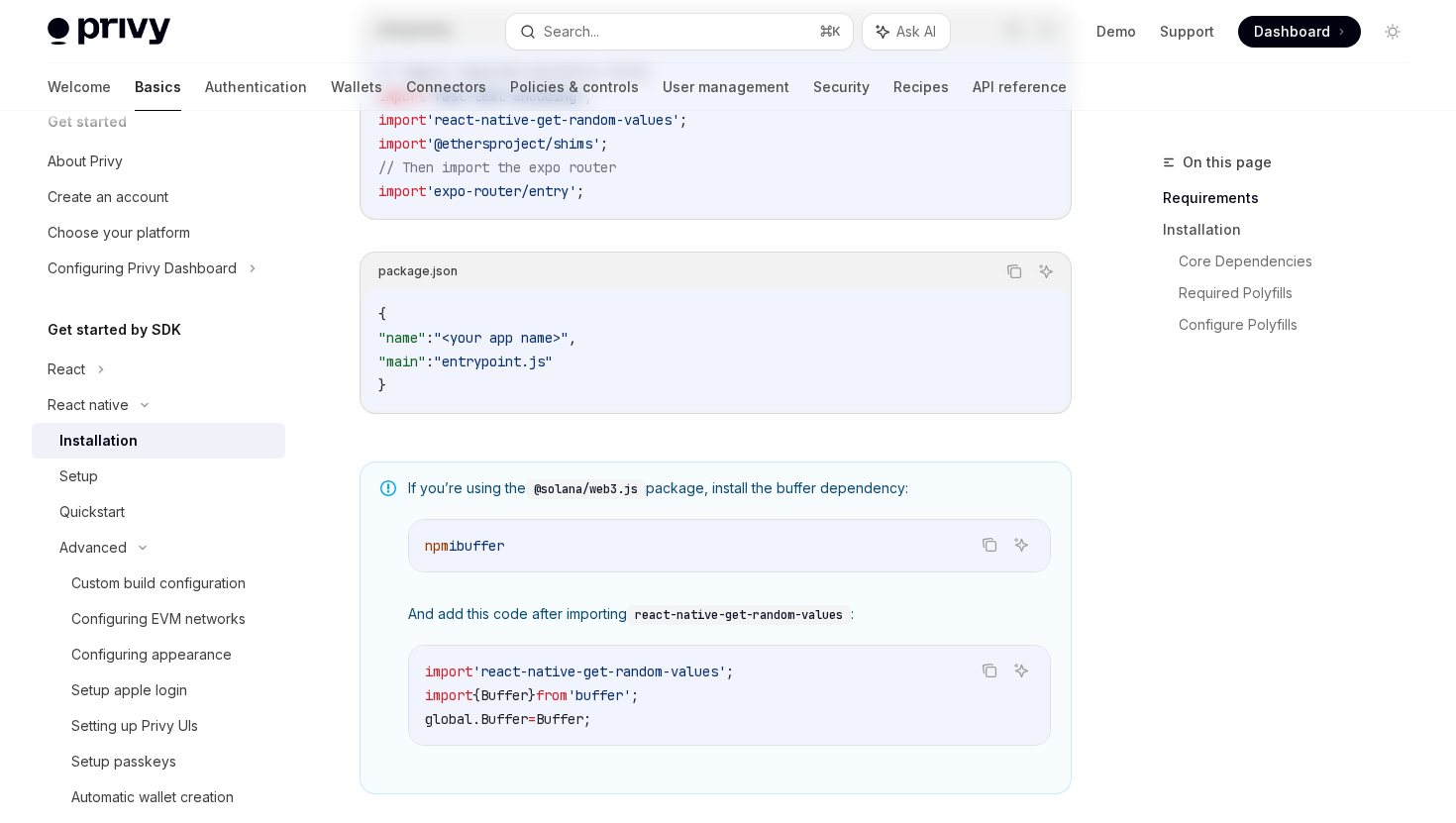 scroll, scrollTop: 0, scrollLeft: 0, axis: both 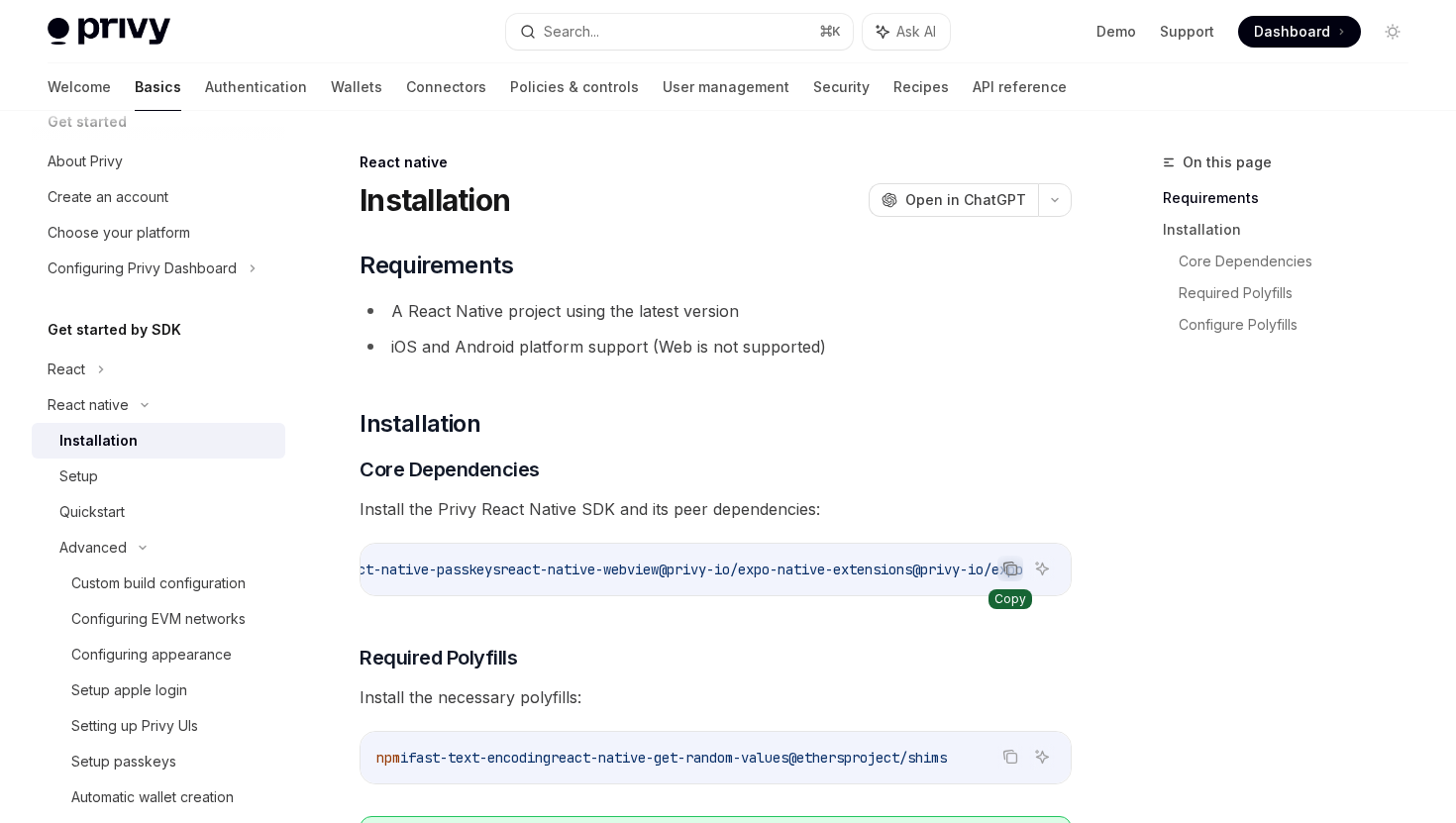 click 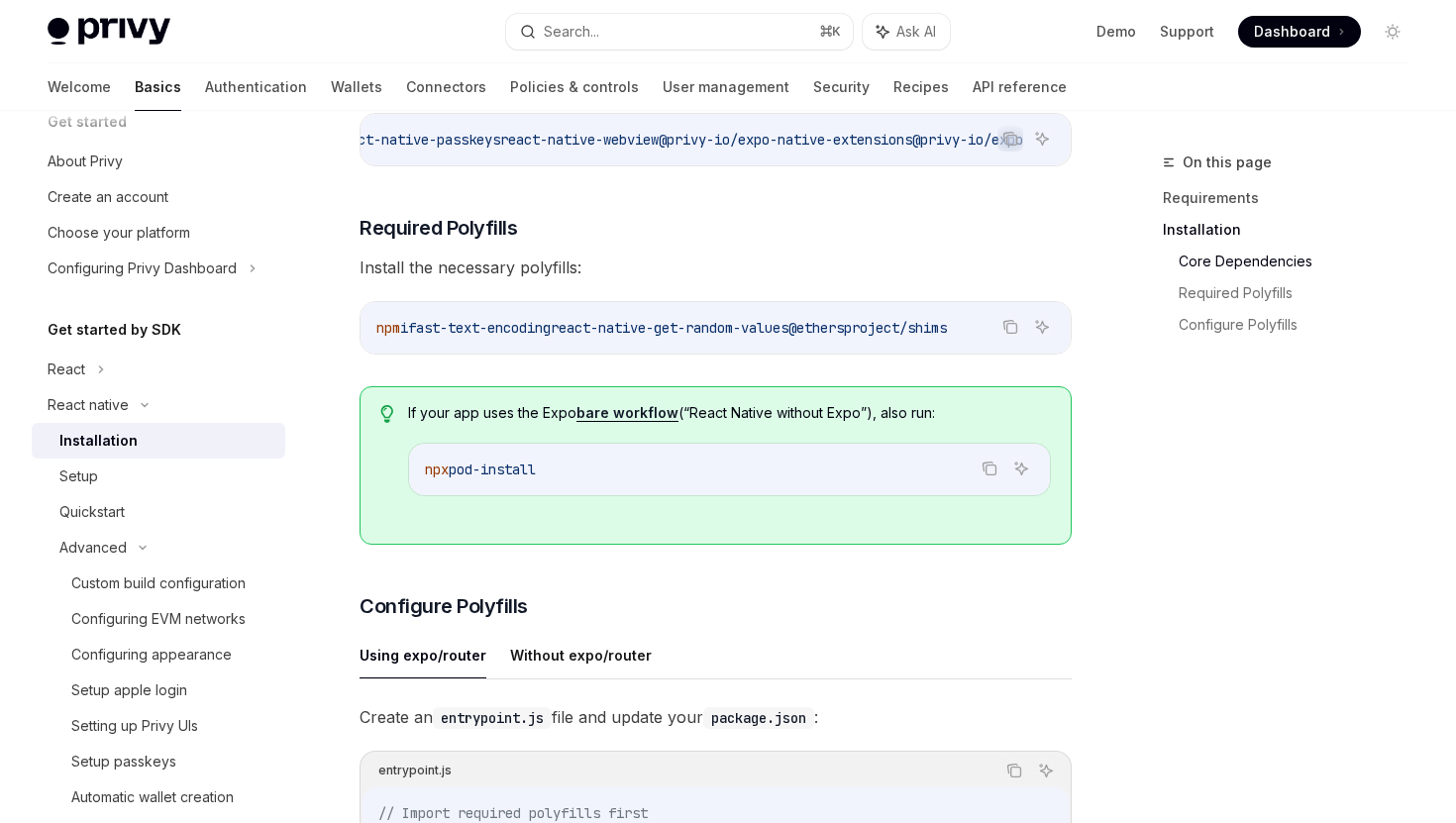 scroll, scrollTop: 429, scrollLeft: 0, axis: vertical 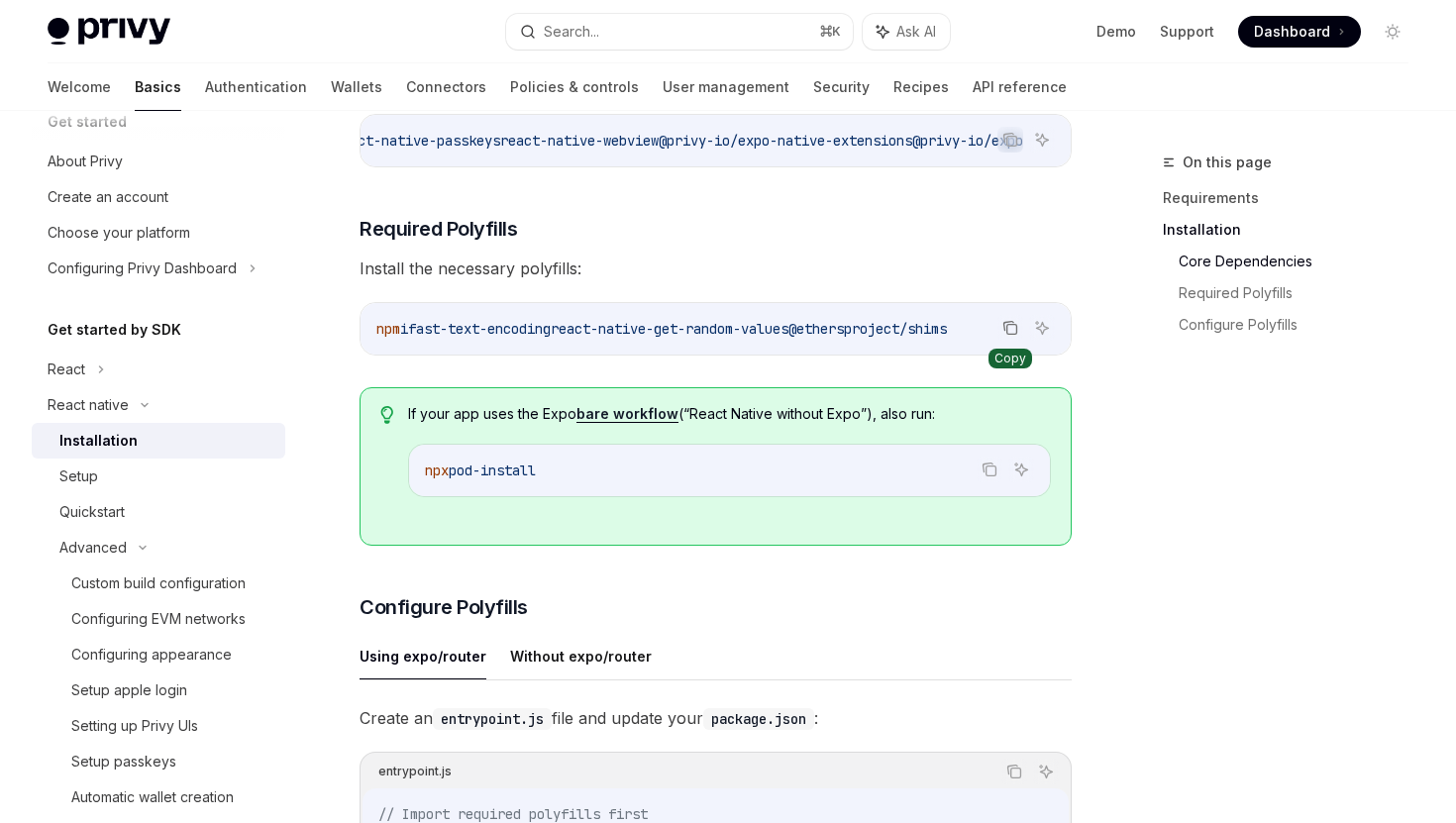 click 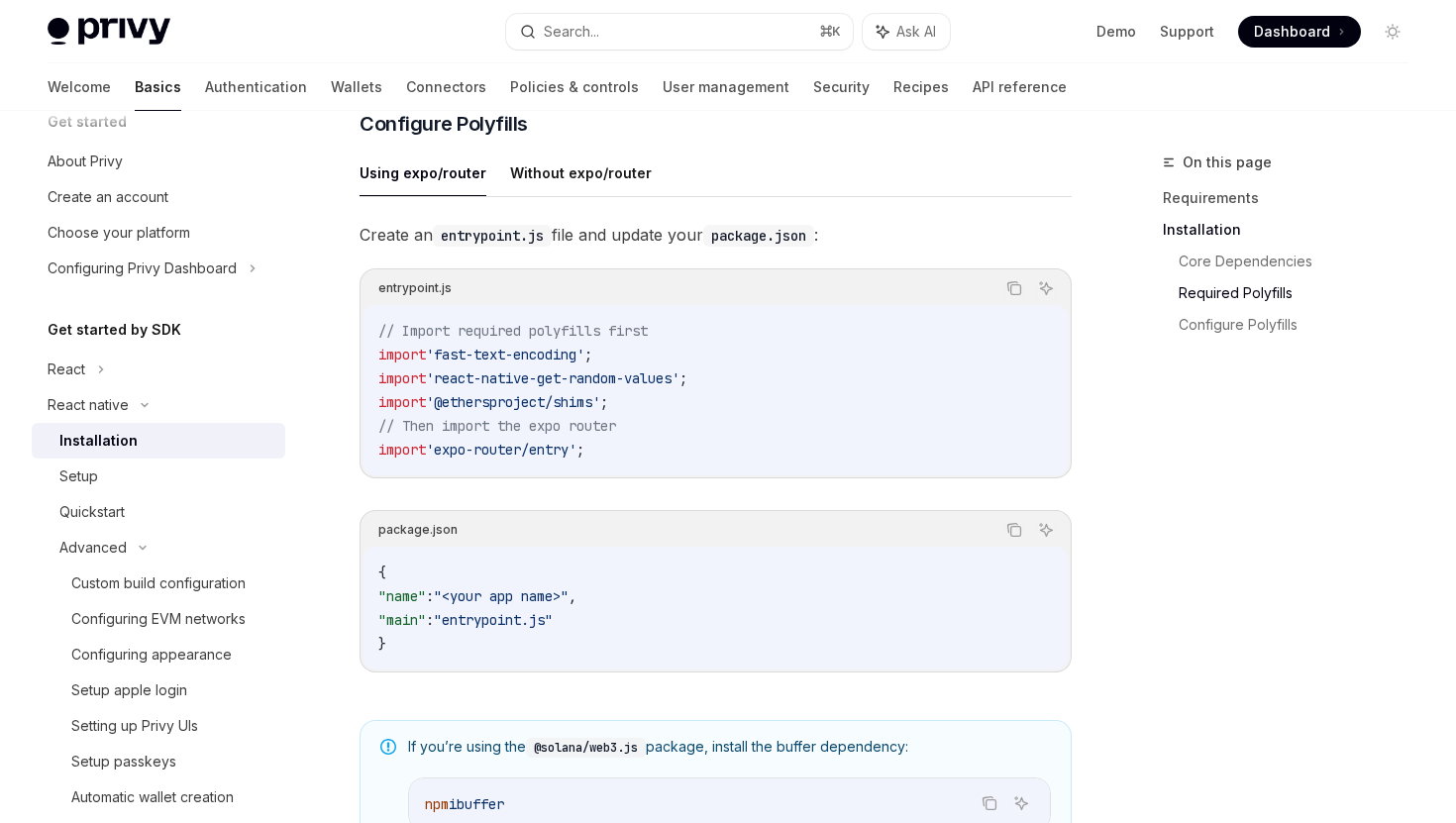 scroll, scrollTop: 824, scrollLeft: 0, axis: vertical 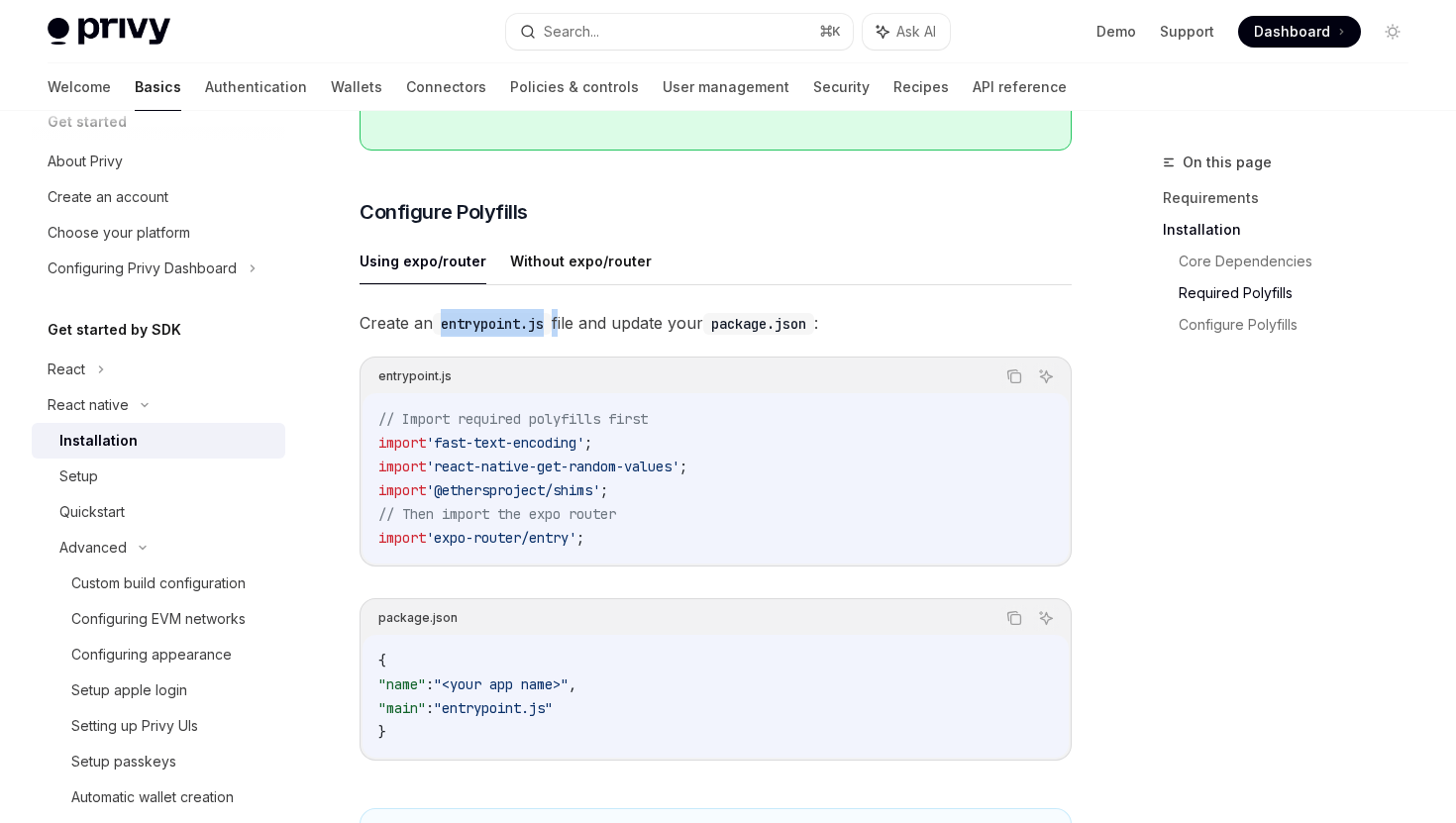 drag, startPoint x: 445, startPoint y: 331, endPoint x: 557, endPoint y: 332, distance: 112.004464 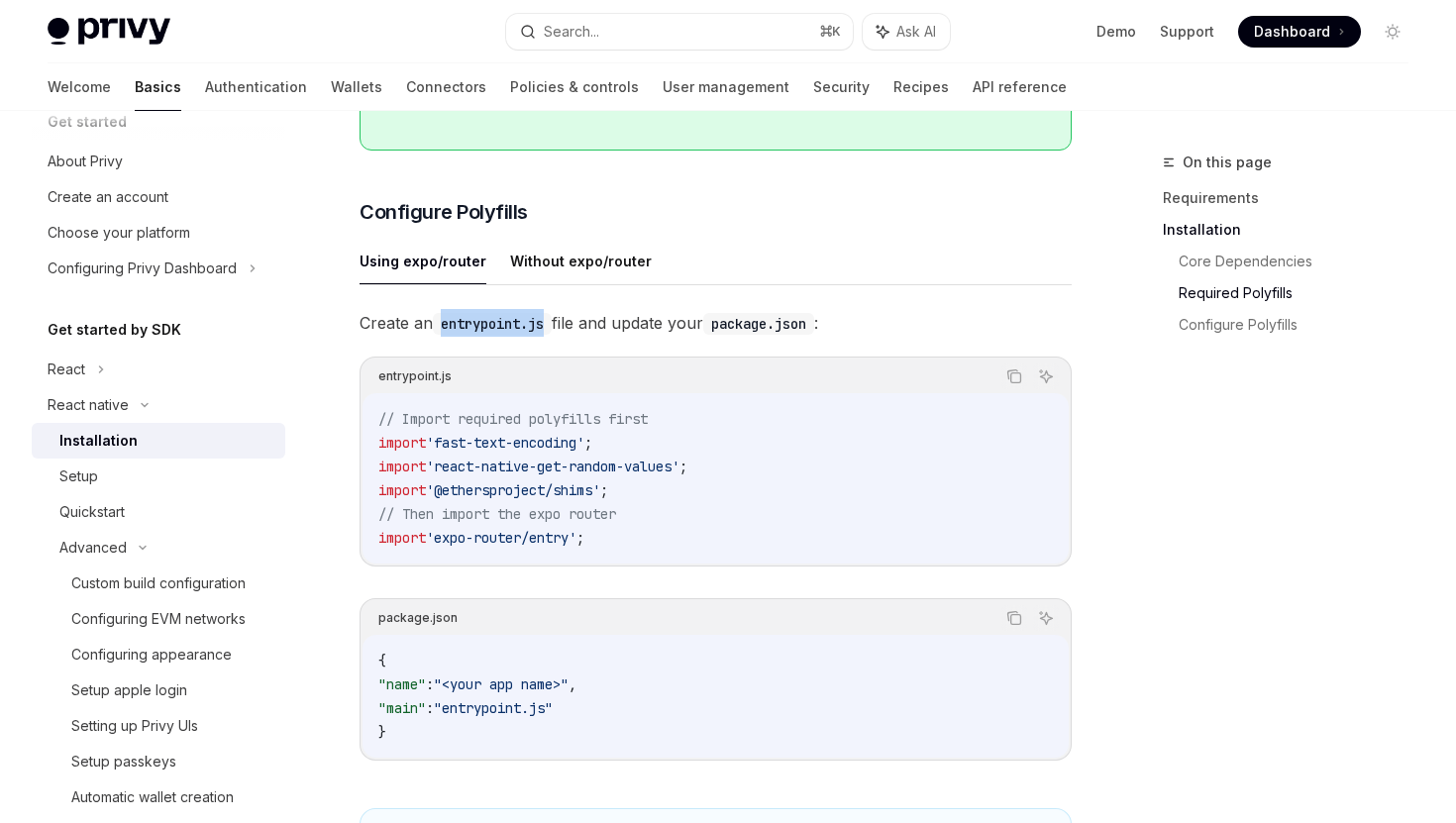 copy on "entrypoint.js" 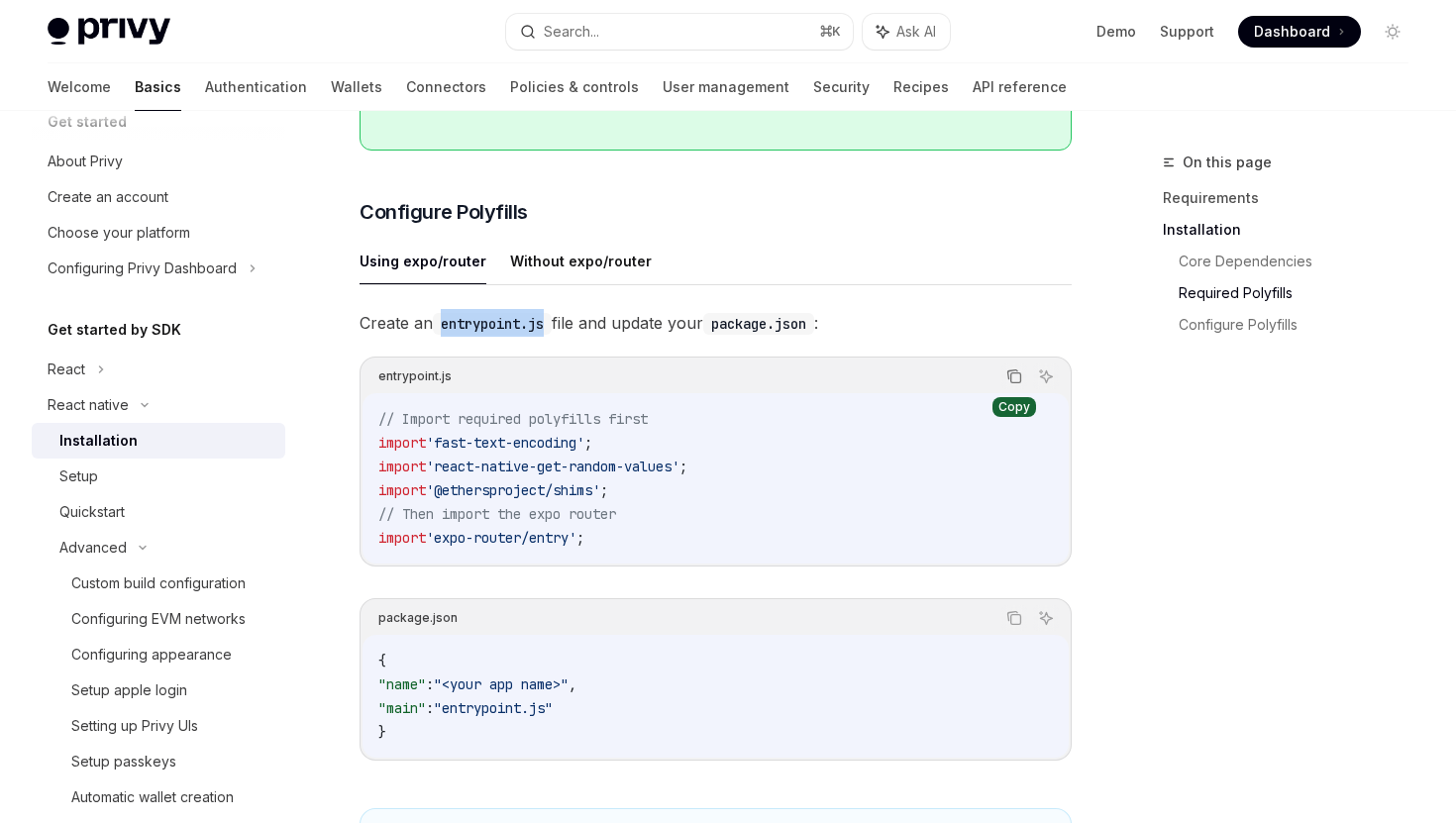 click 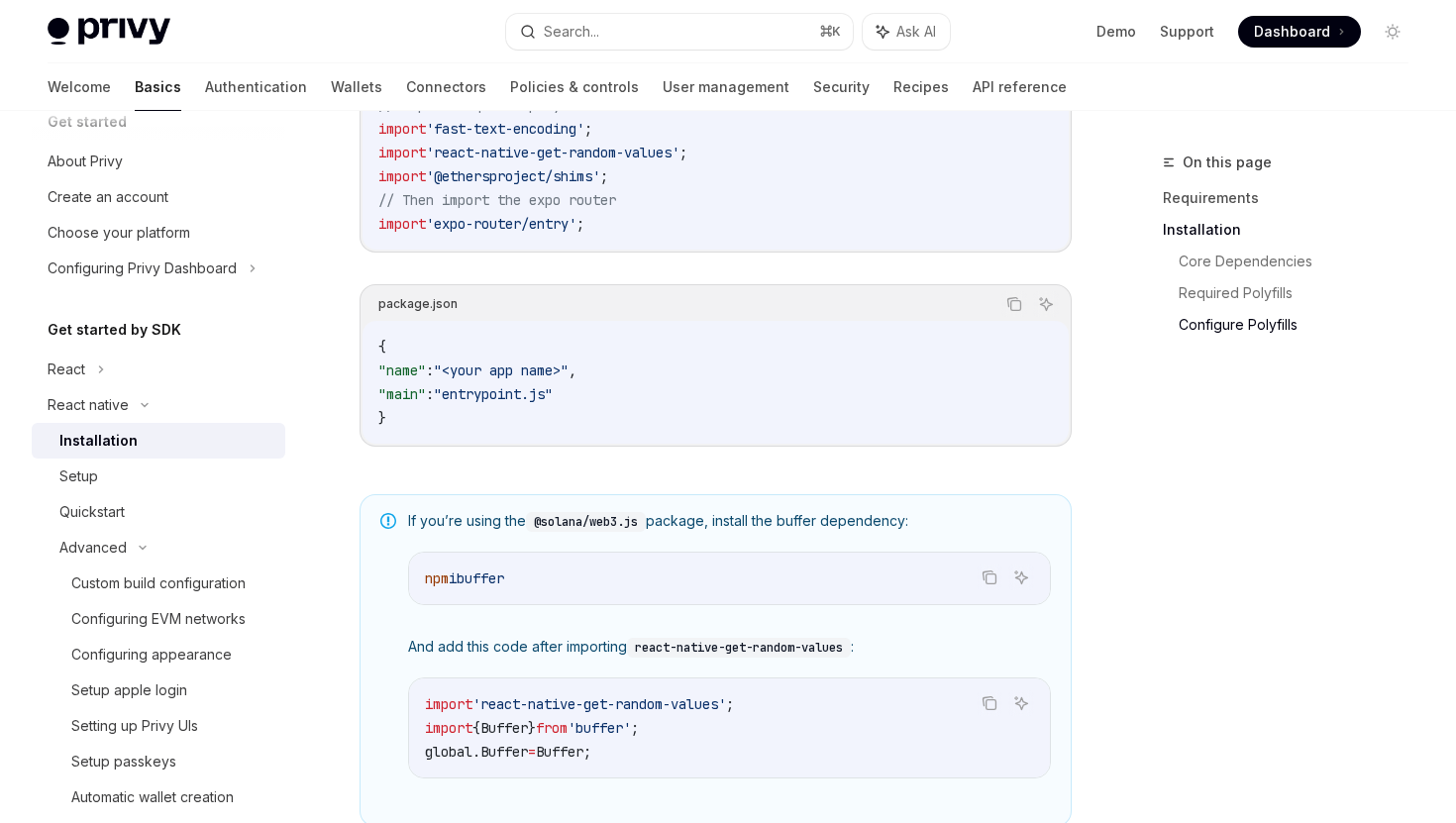 scroll, scrollTop: 1036, scrollLeft: 0, axis: vertical 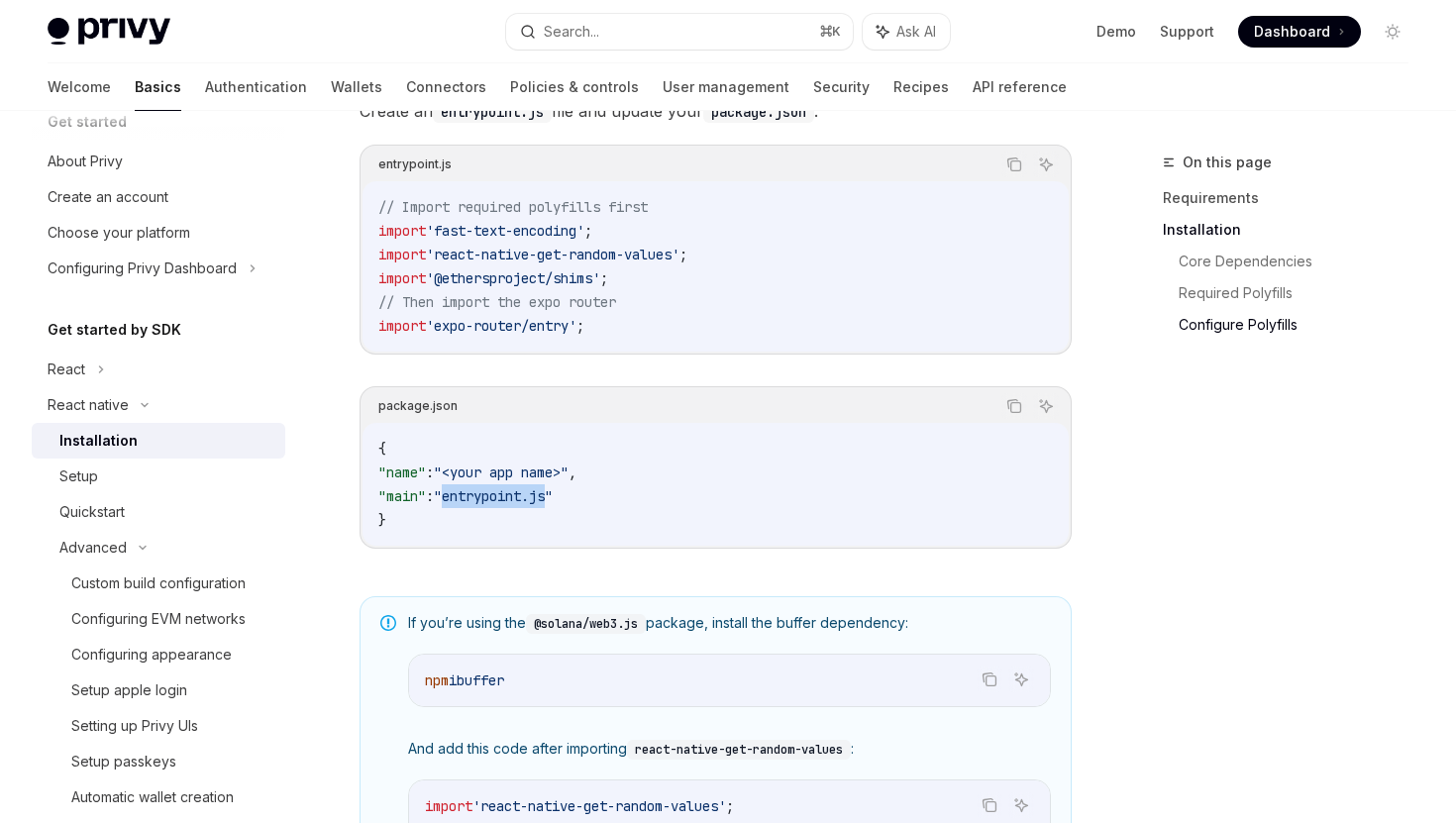 drag, startPoint x: 473, startPoint y: 503, endPoint x: 573, endPoint y: 502, distance: 100.005 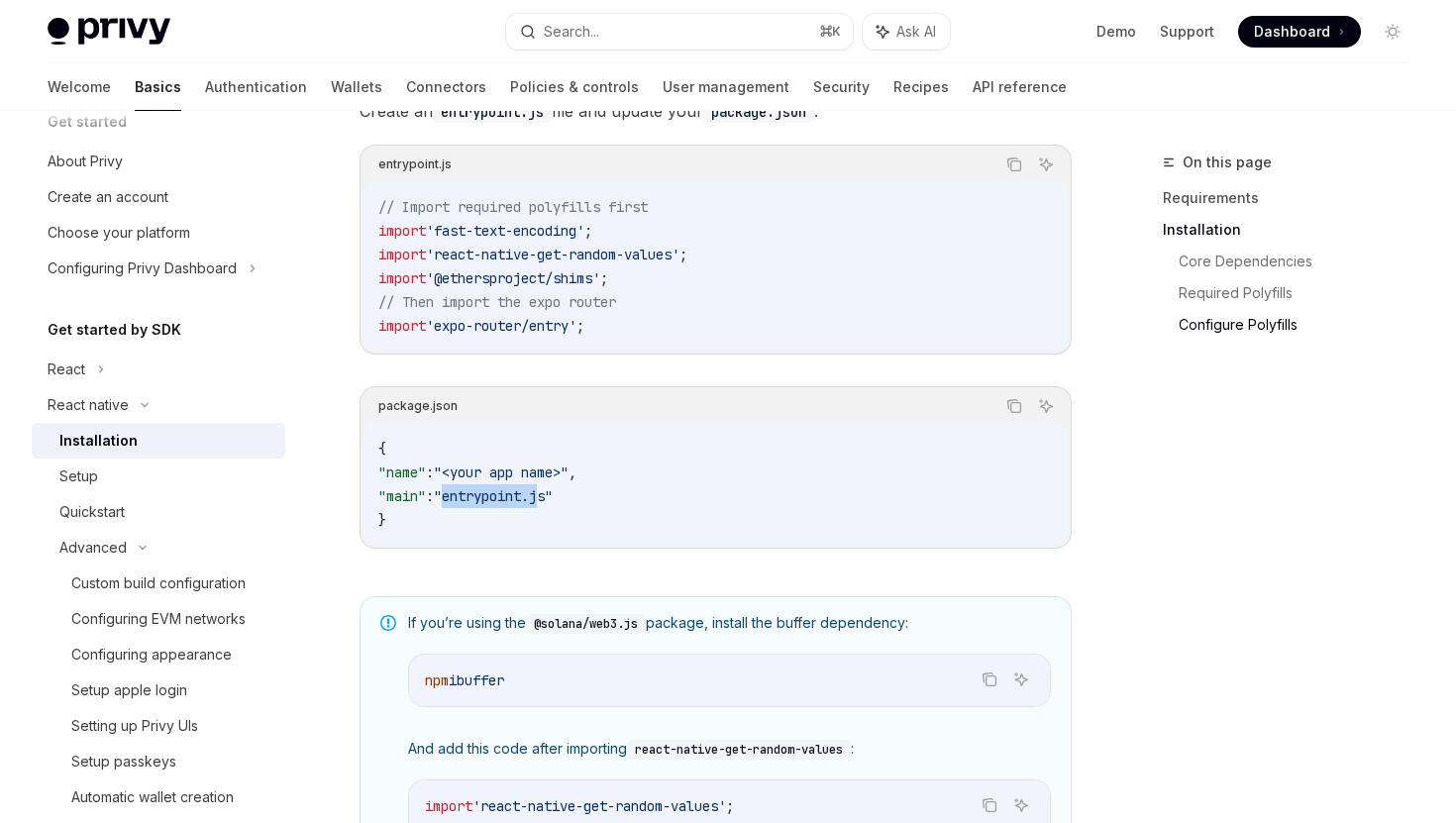 copy on "entrypoint.j" 